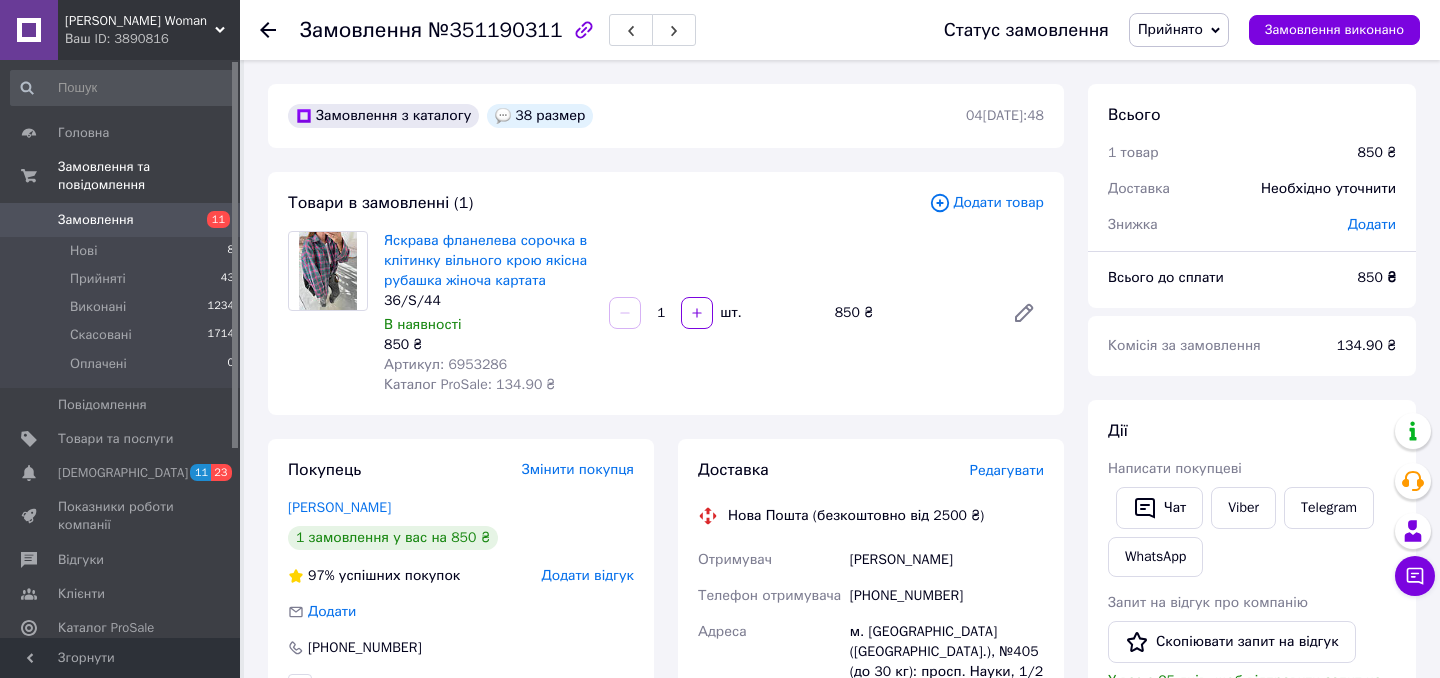 scroll, scrollTop: 0, scrollLeft: 0, axis: both 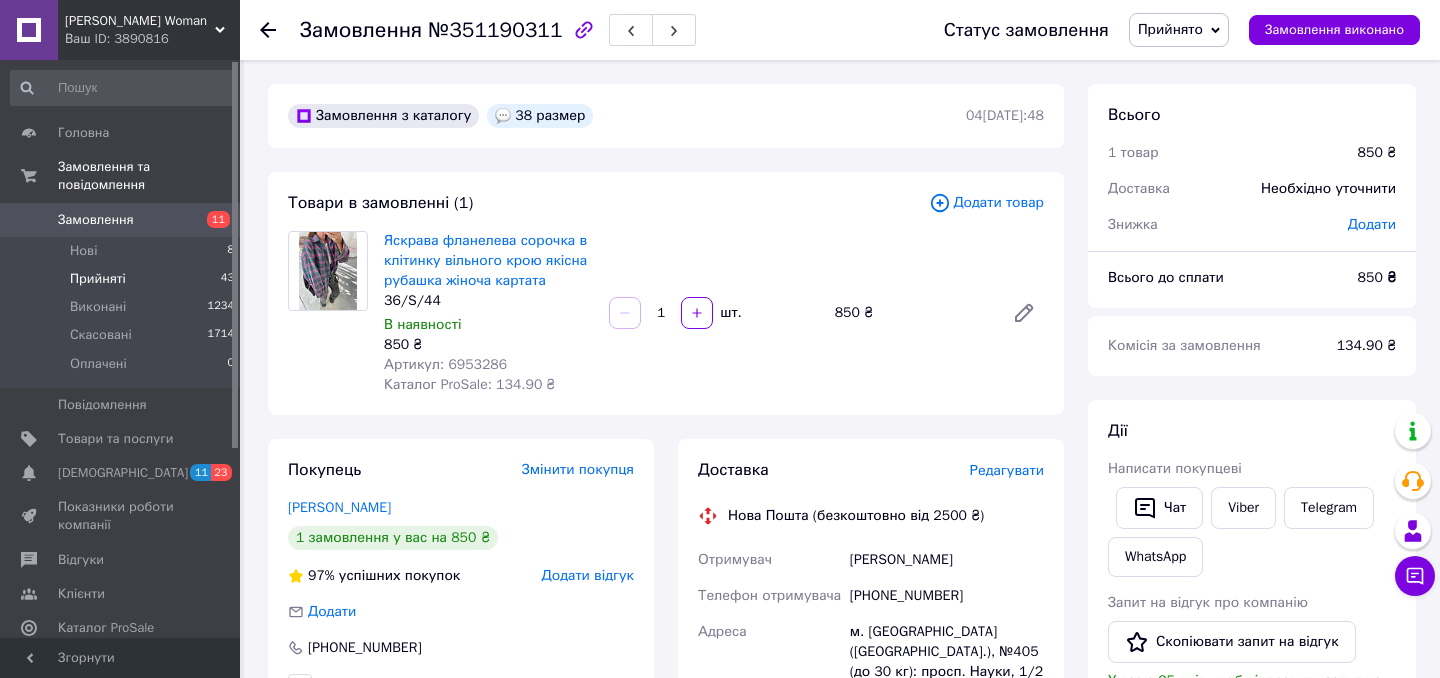 click on "Прийняті 43" at bounding box center [123, 279] 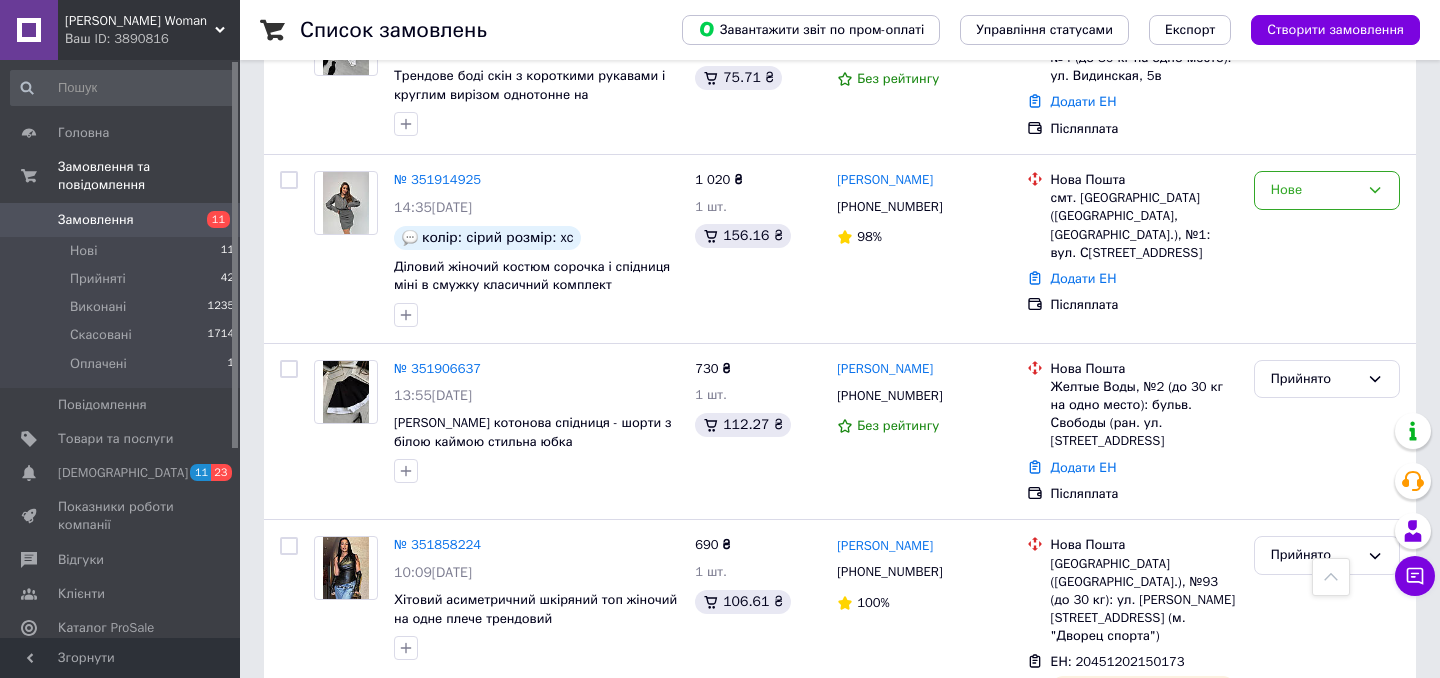 scroll, scrollTop: 1110, scrollLeft: 0, axis: vertical 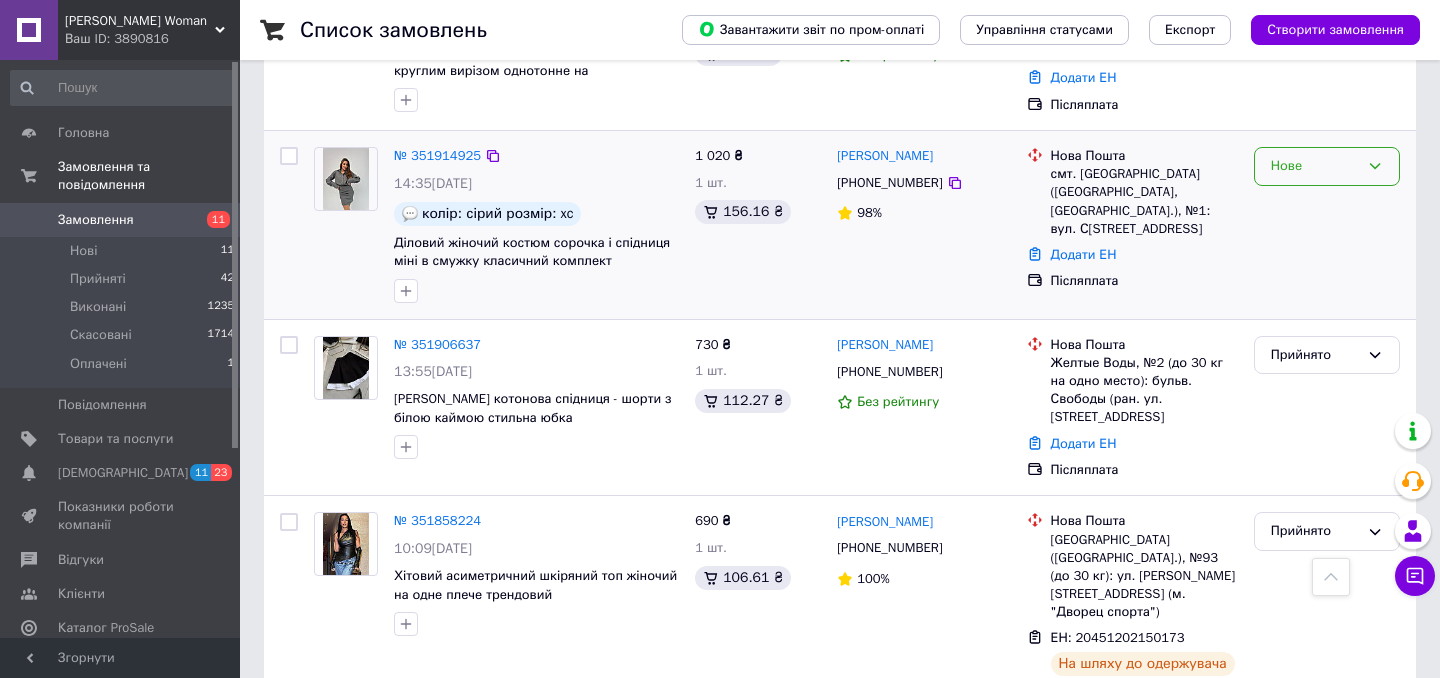 click on "Нове" at bounding box center (1315, 166) 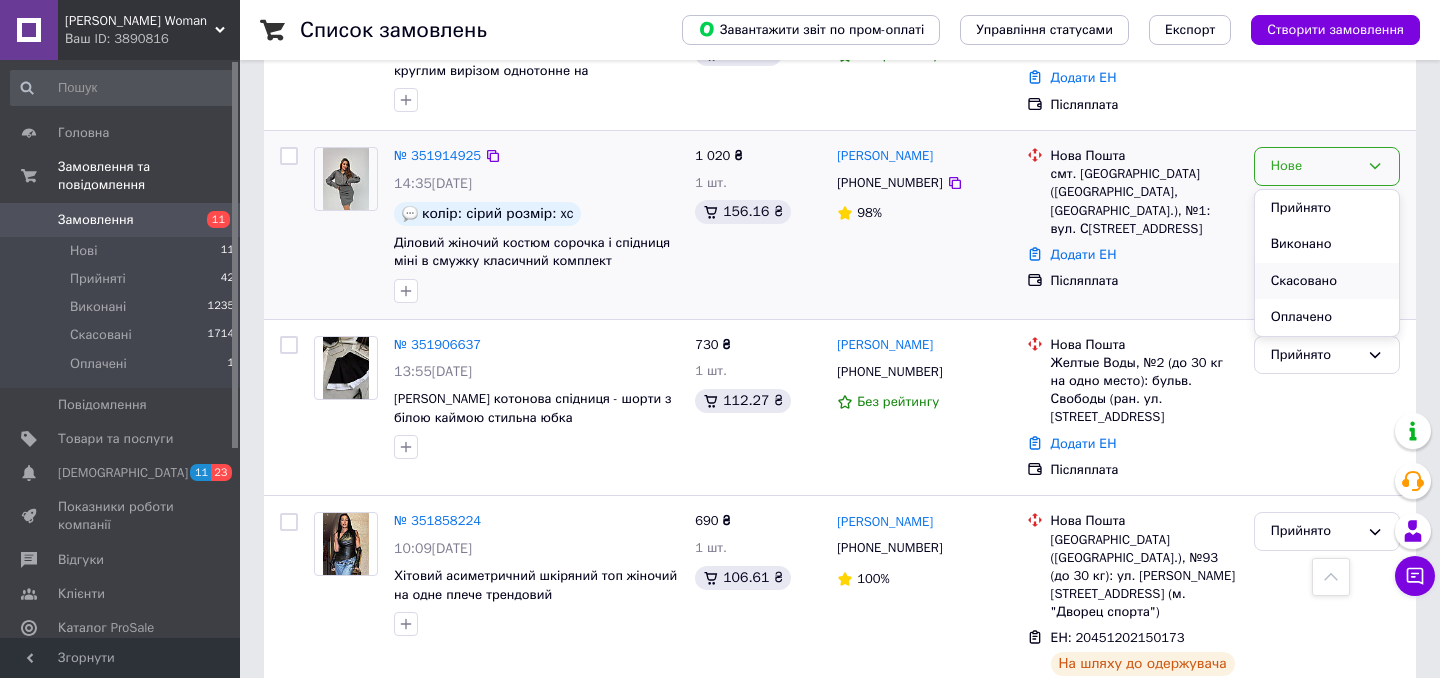 click on "Скасовано" at bounding box center (1327, 281) 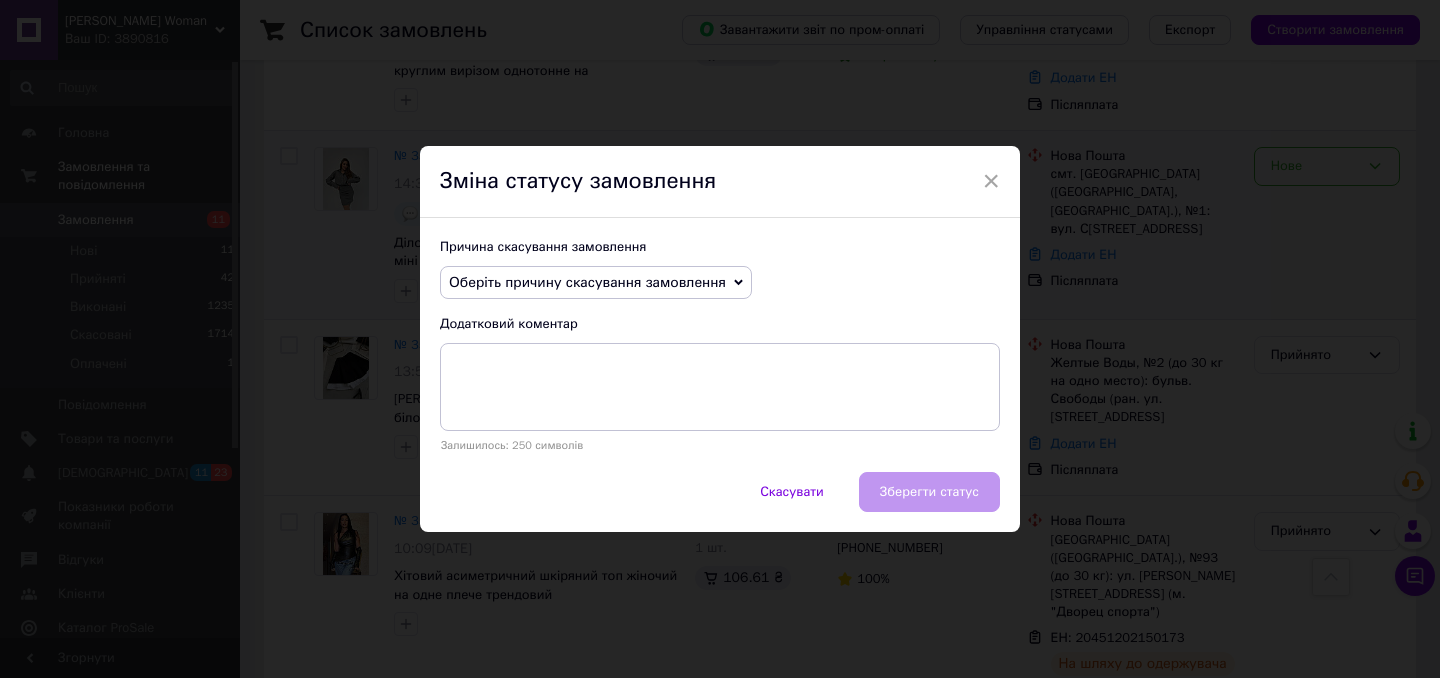 click on "Оберіть причину скасування замовлення" at bounding box center [587, 282] 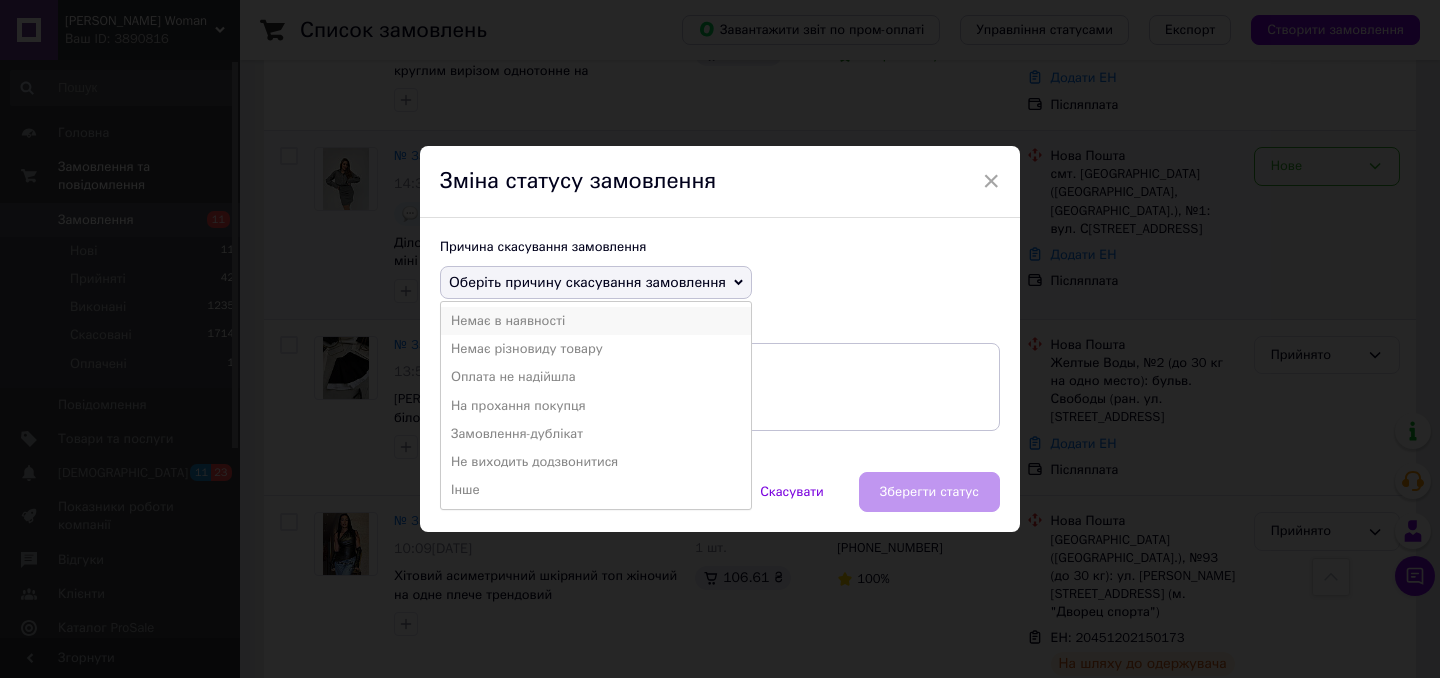 click on "Немає в наявності" at bounding box center [596, 321] 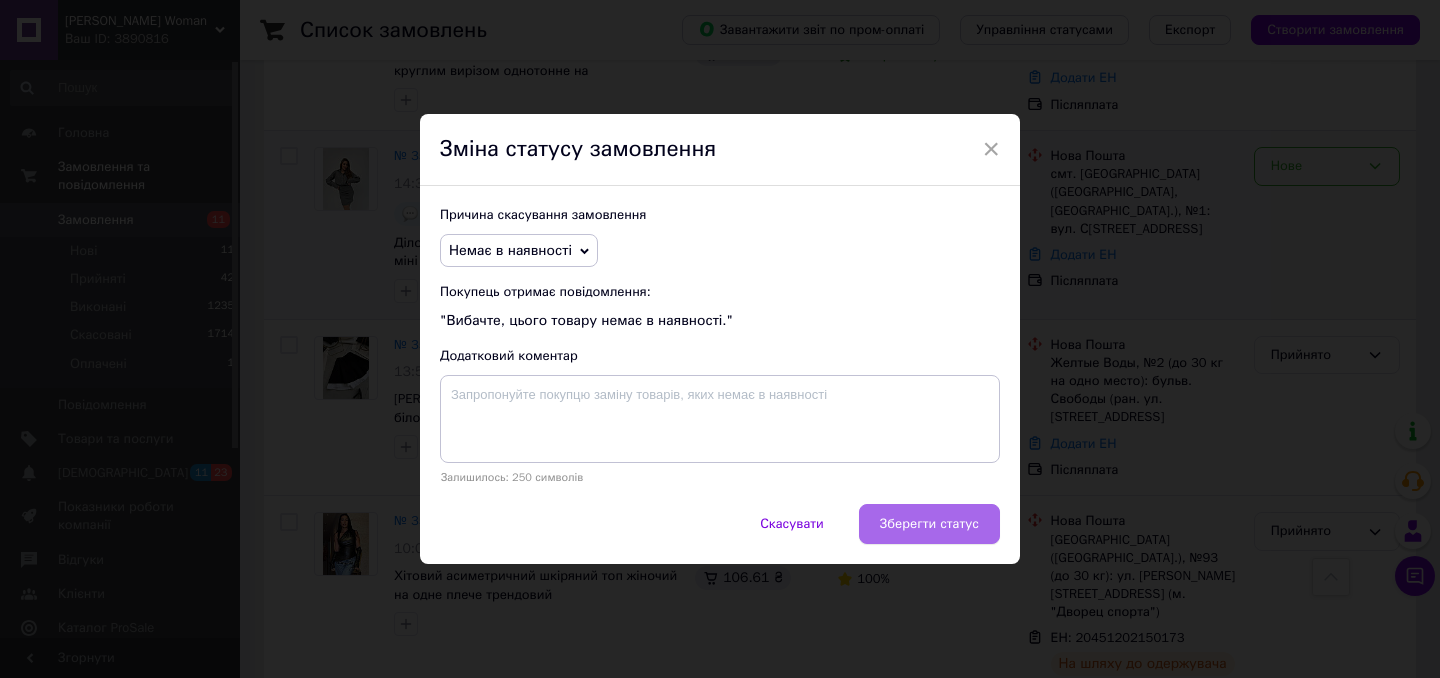 click on "Зберегти статус" at bounding box center (929, 524) 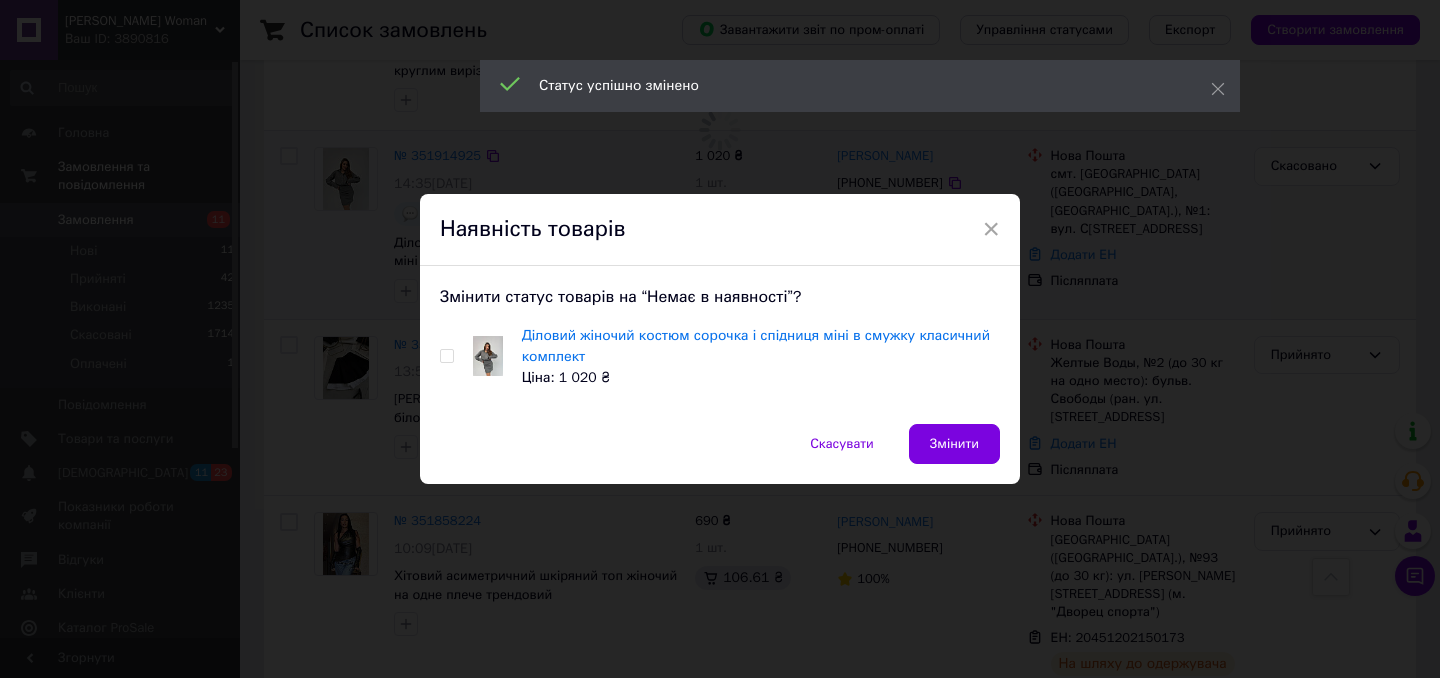 click at bounding box center (446, 356) 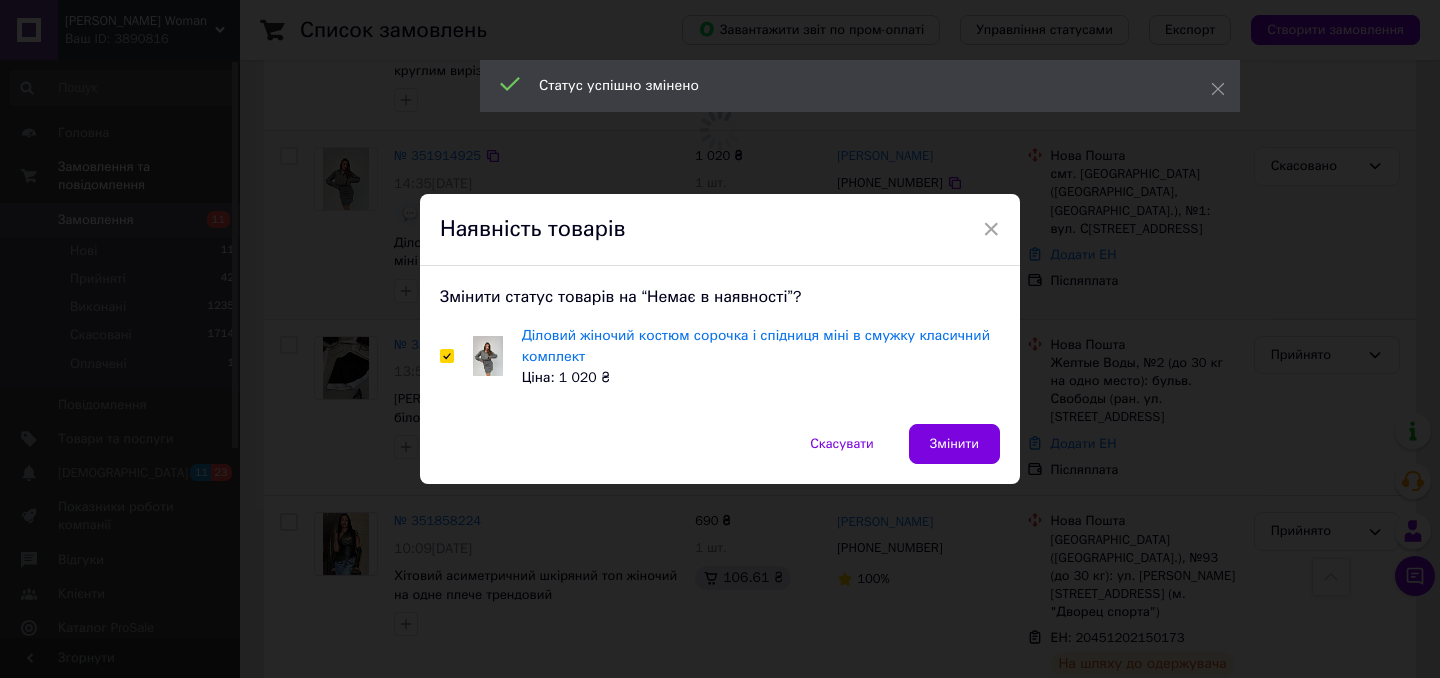 checkbox on "true" 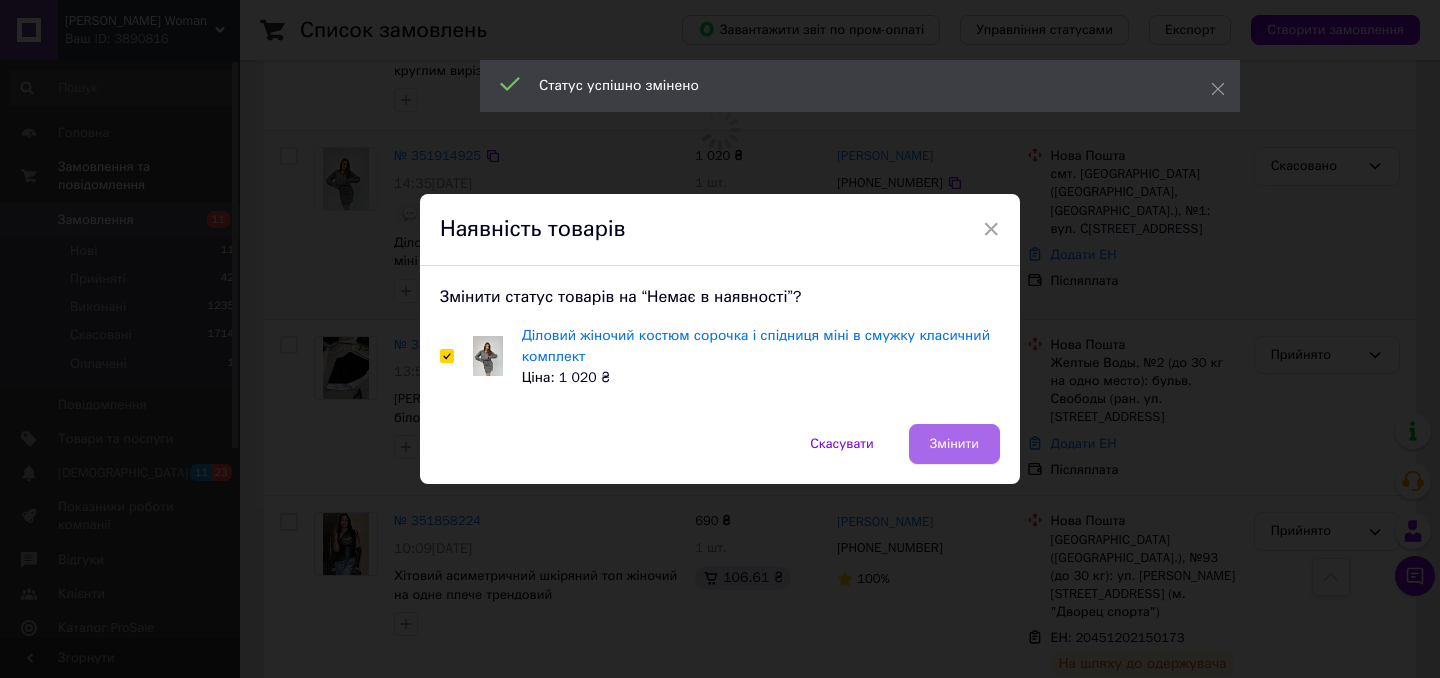 click on "Змінити" at bounding box center (954, 444) 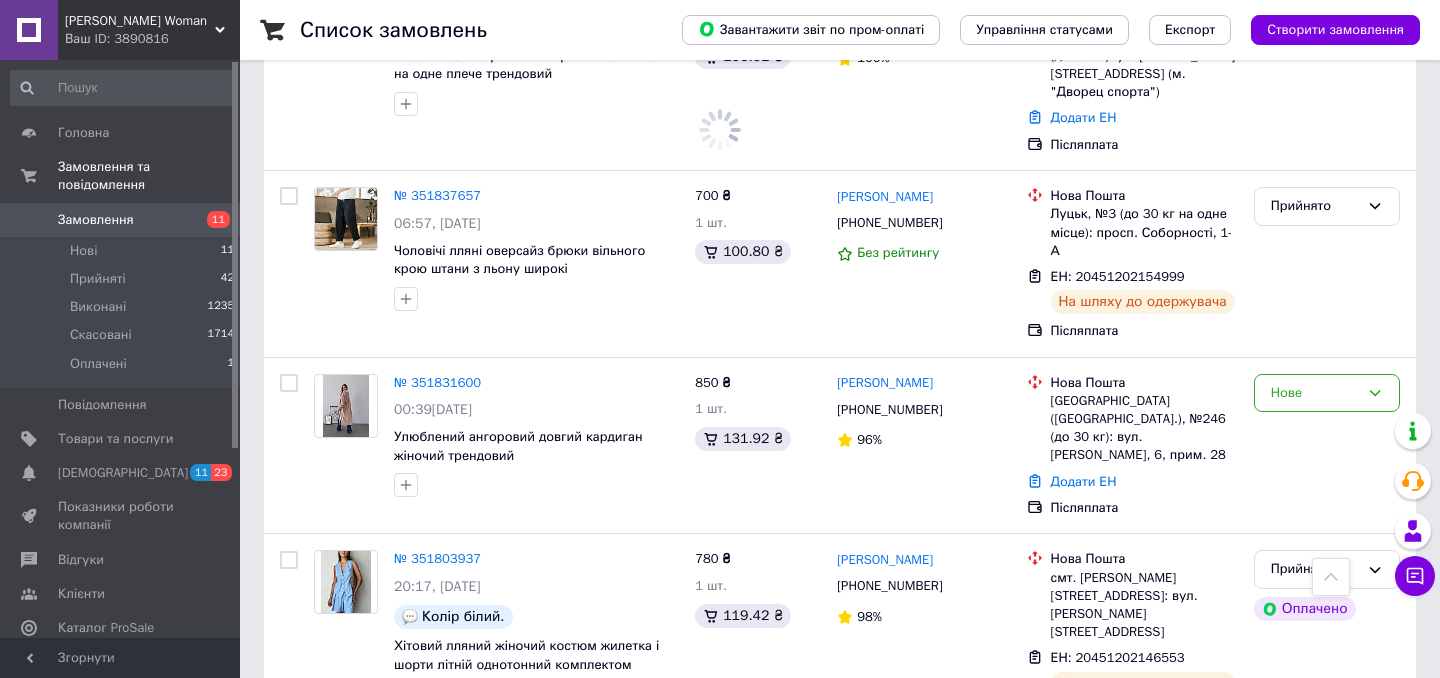 scroll, scrollTop: 1890, scrollLeft: 0, axis: vertical 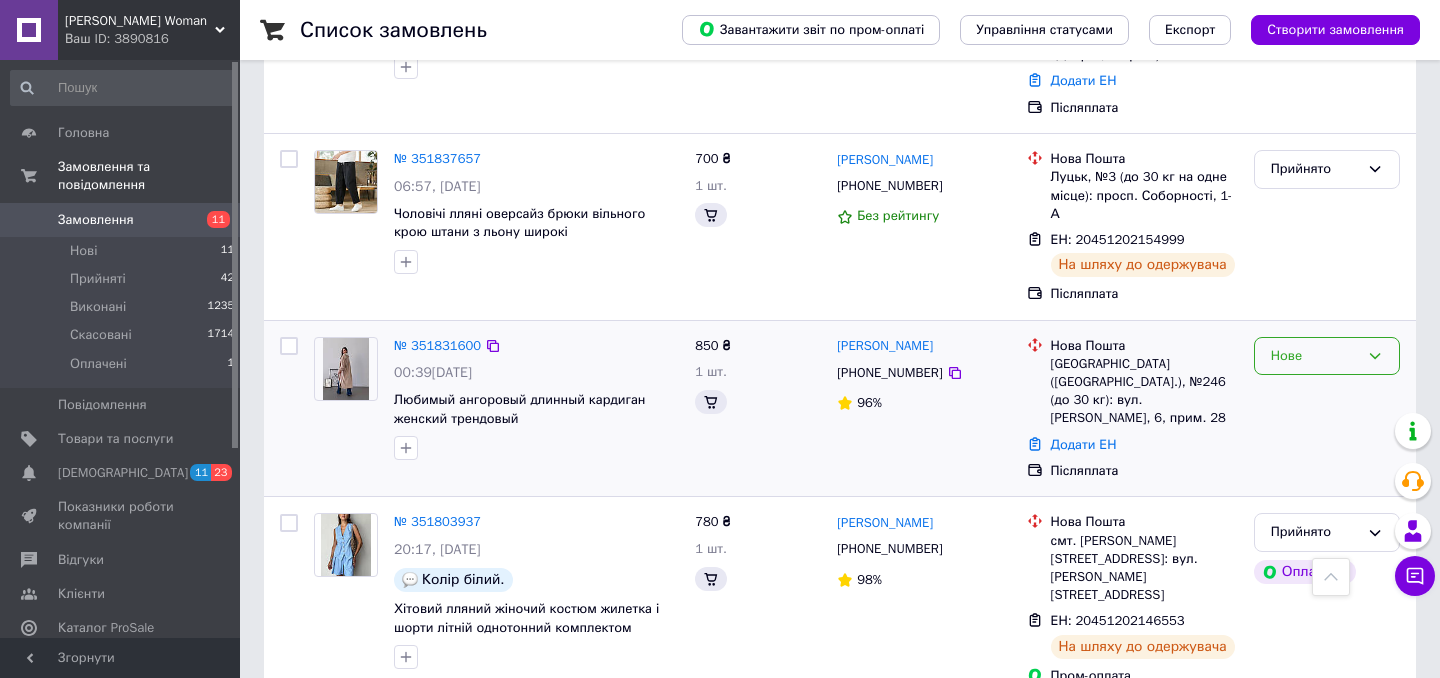 click on "Нове" at bounding box center (1315, 356) 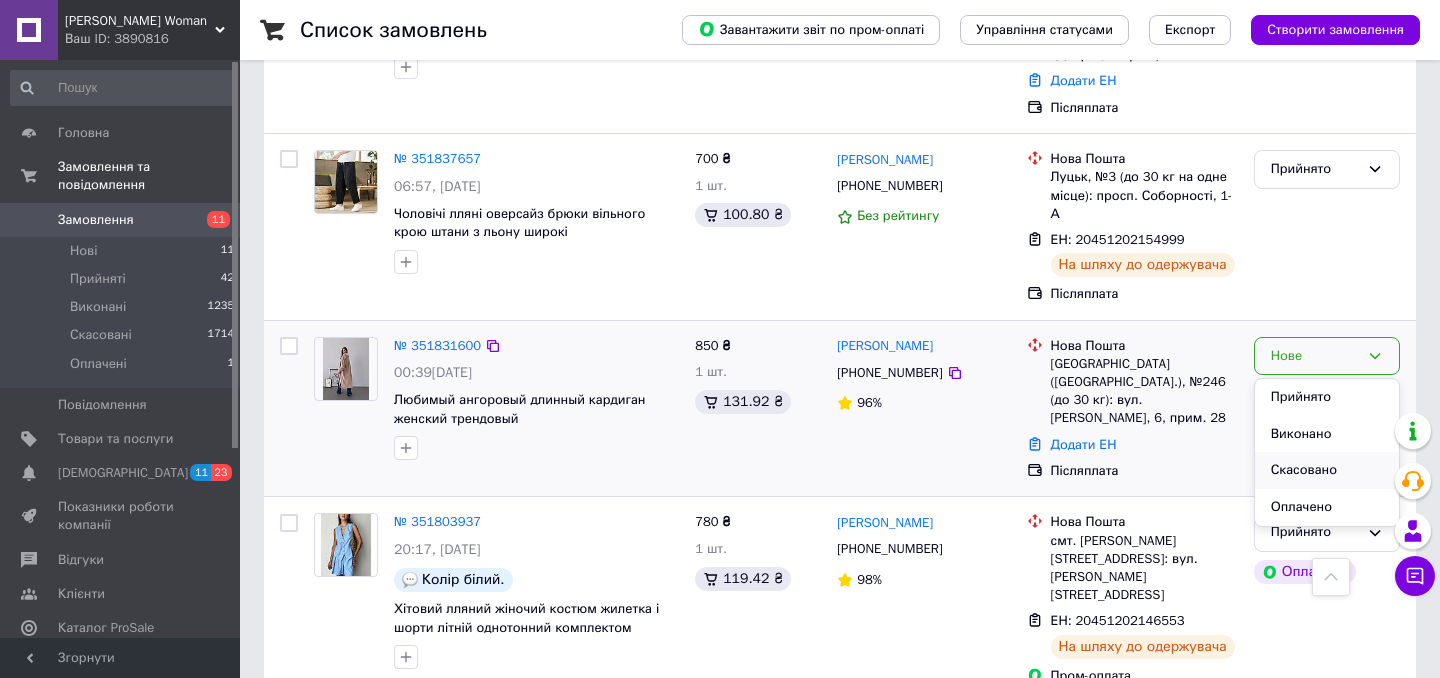 click on "Скасовано" at bounding box center [1327, 470] 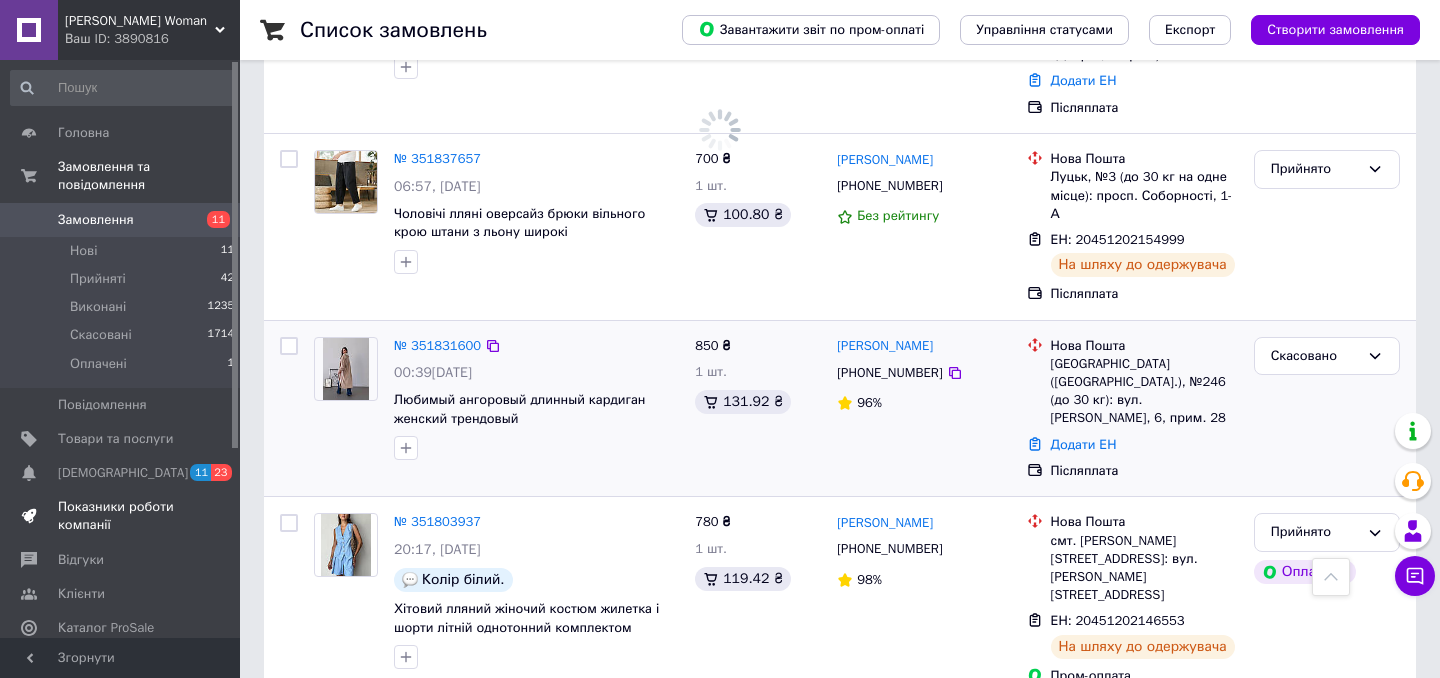 click on "Показники роботи компанії" at bounding box center [121, 516] 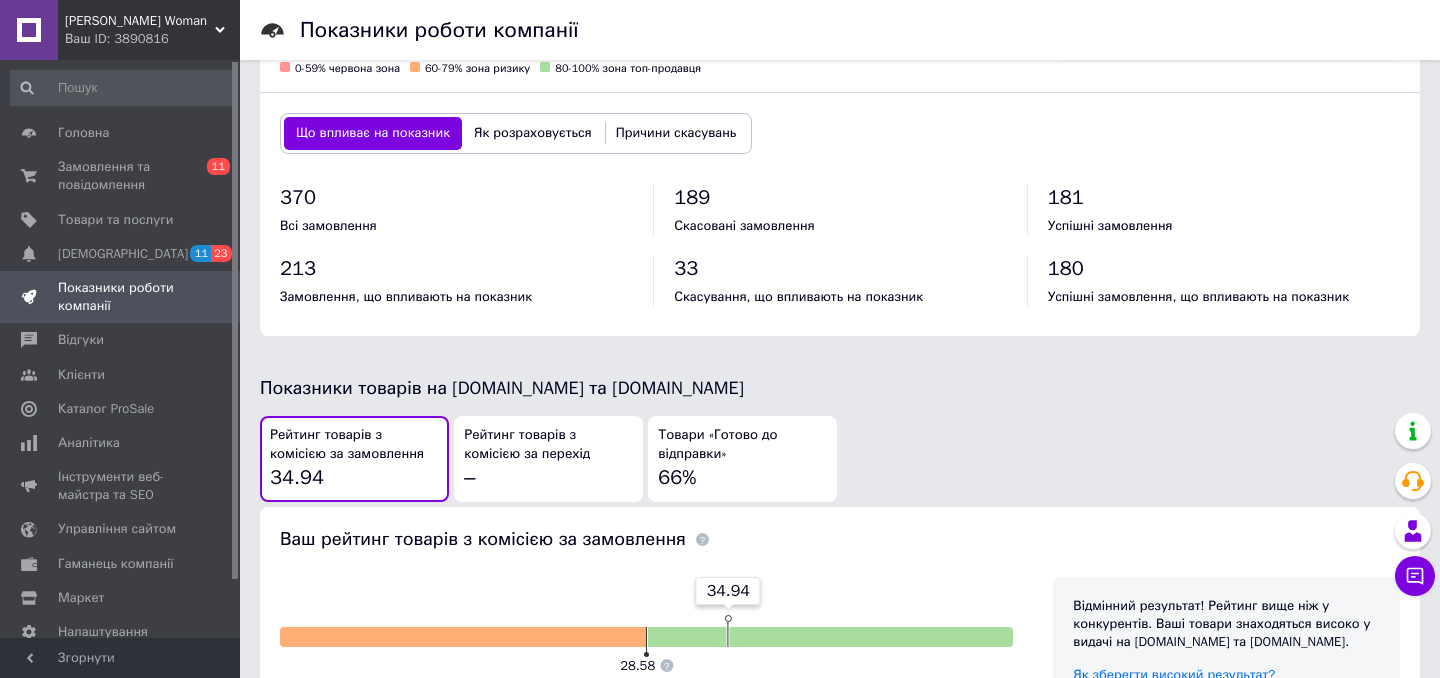scroll, scrollTop: 1123, scrollLeft: 0, axis: vertical 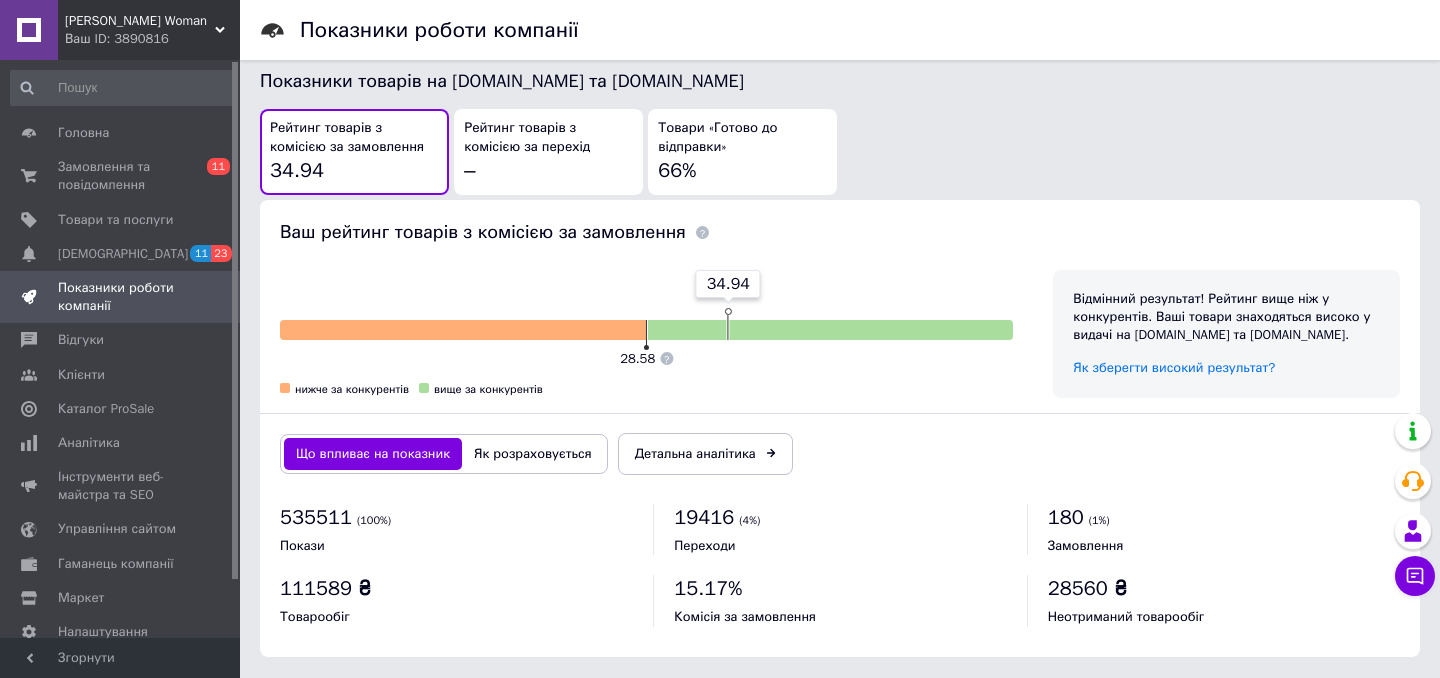 click on "Що впливає на показник Як розраховується" at bounding box center [444, 454] 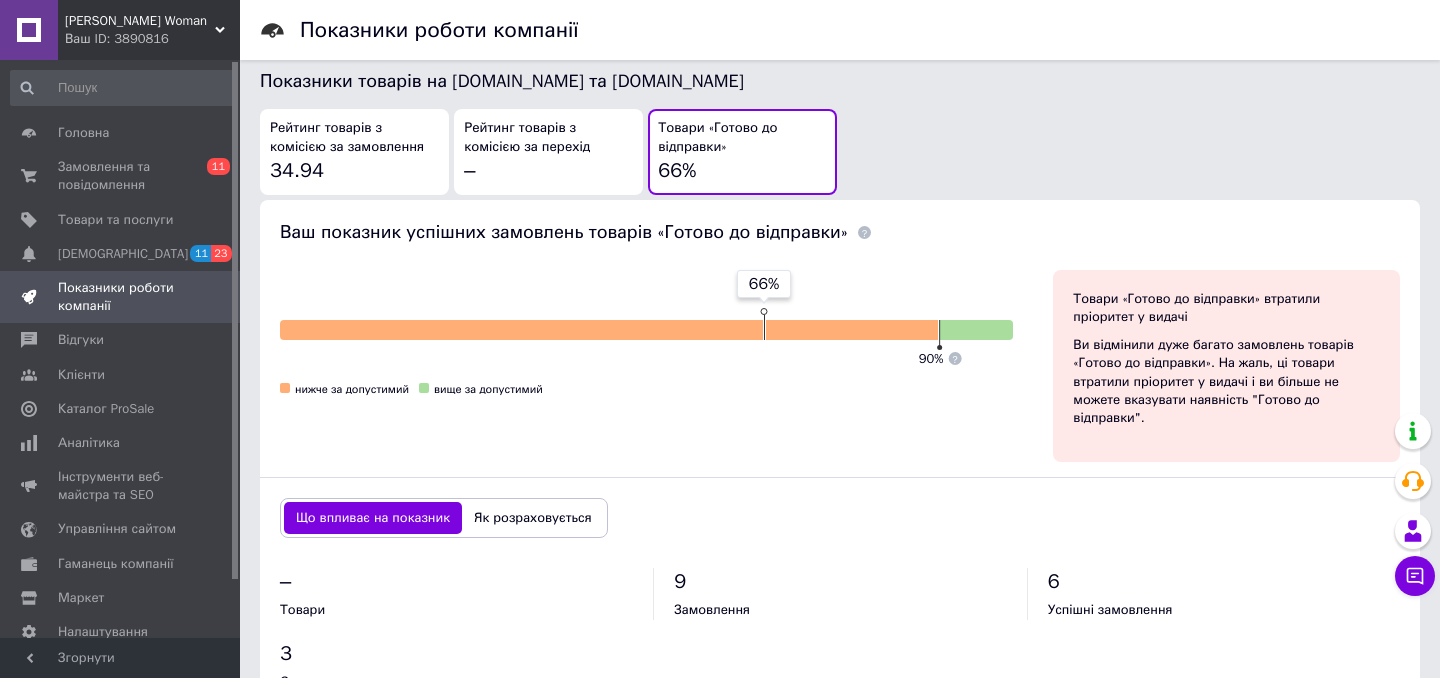 scroll, scrollTop: 1187, scrollLeft: 0, axis: vertical 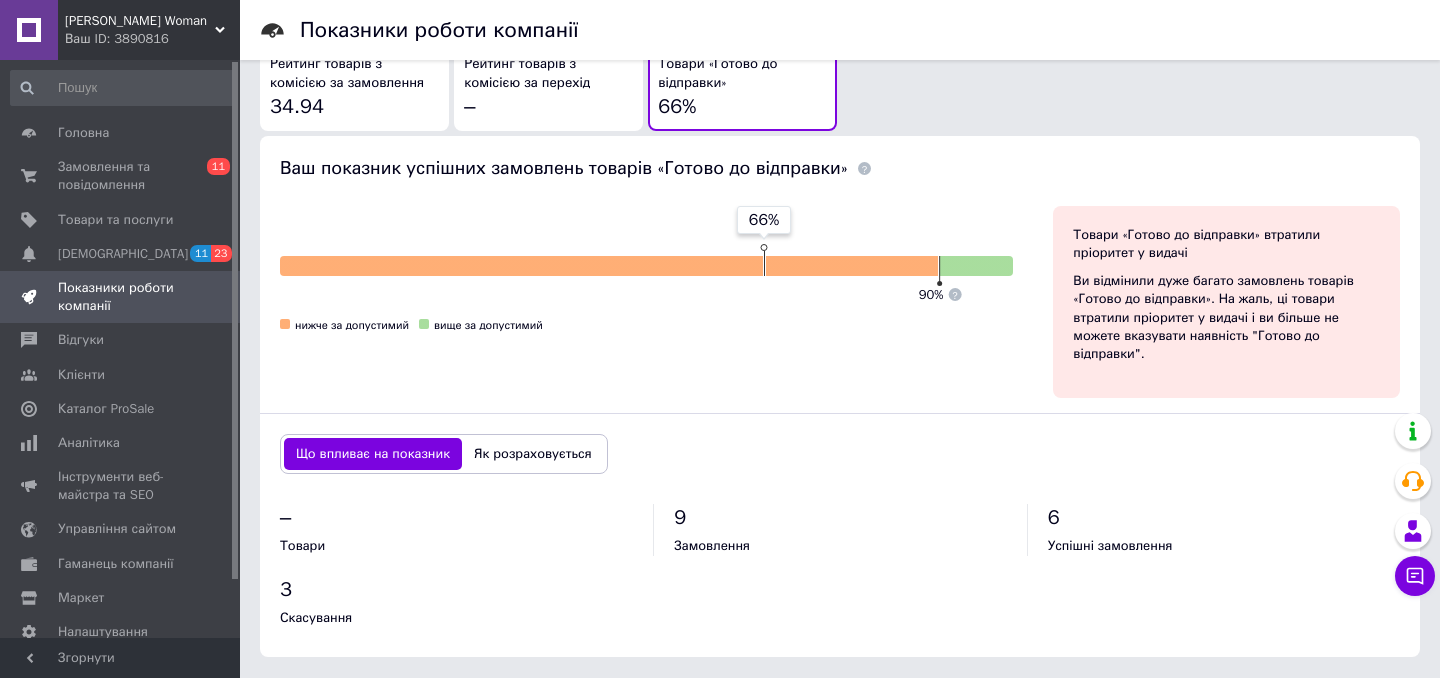click on "Що впливає на показник Як розраховується" at bounding box center (840, 454) 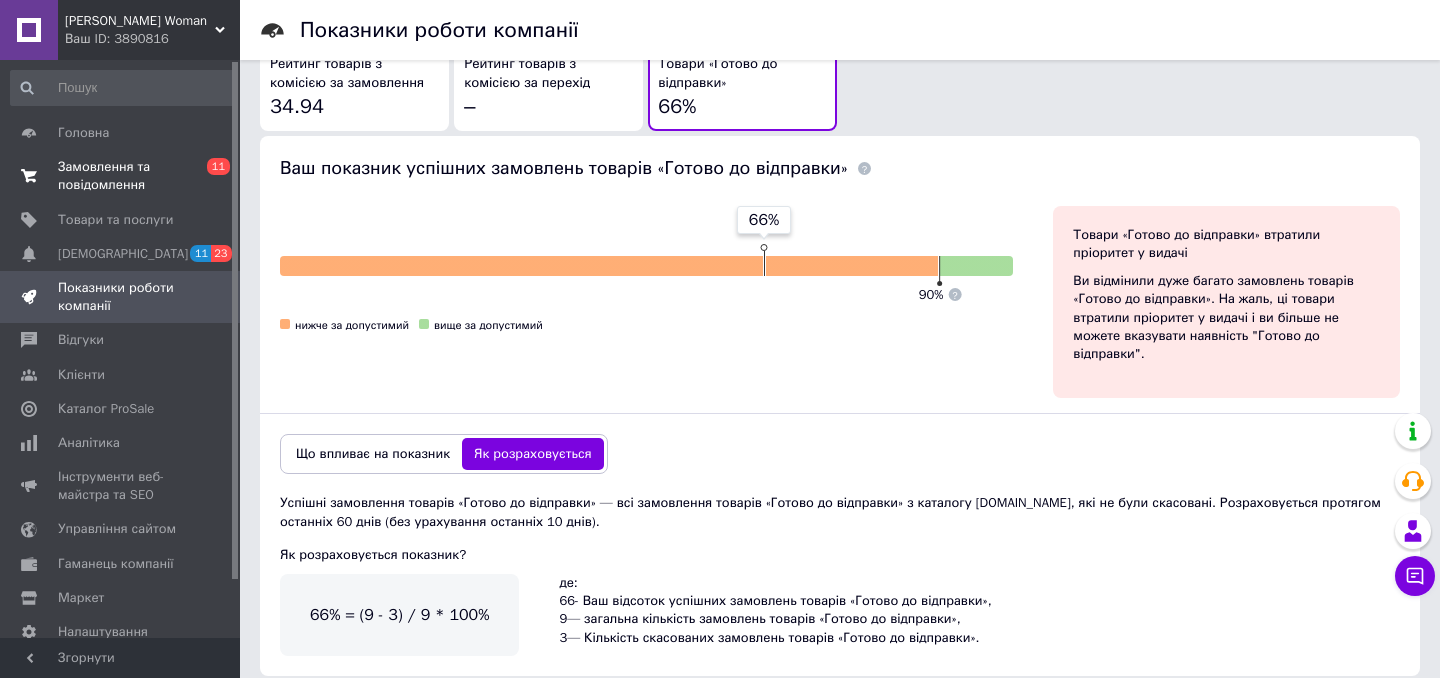 click on "Замовлення та повідомлення" at bounding box center [121, 176] 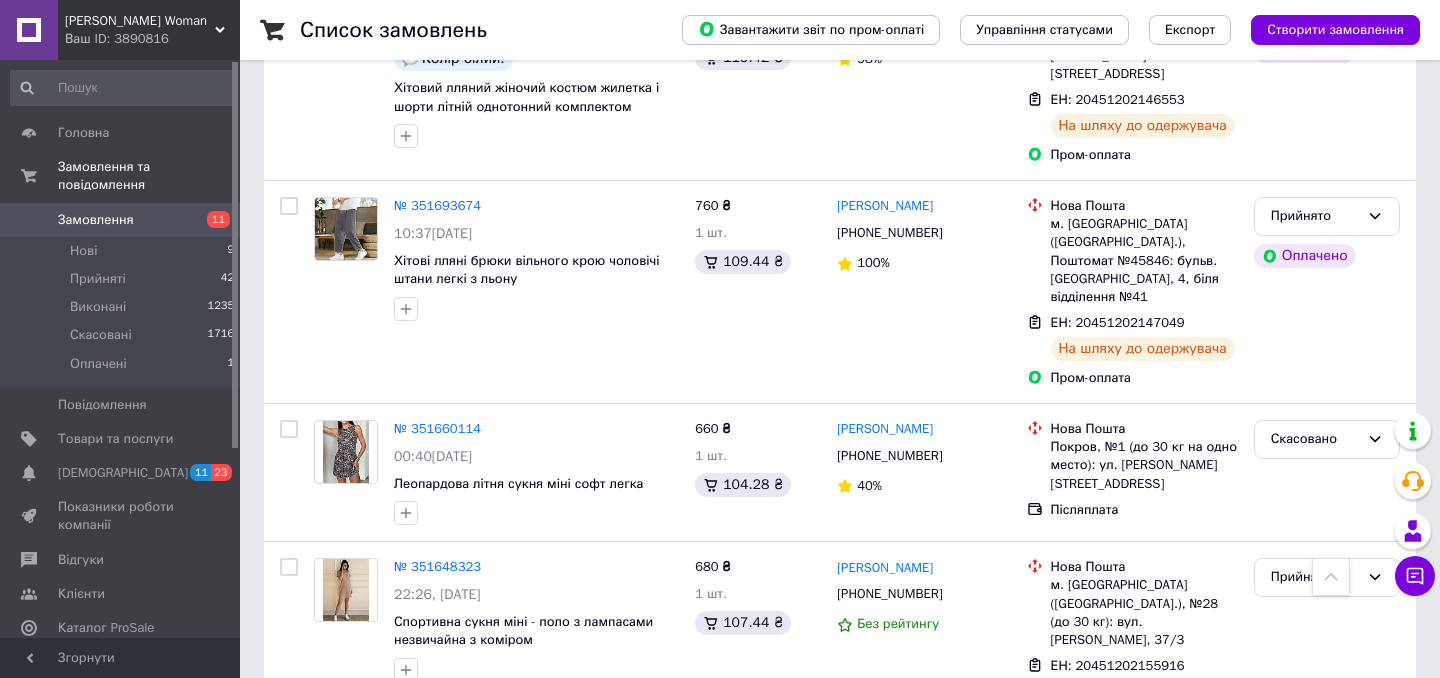 scroll, scrollTop: 2393, scrollLeft: 0, axis: vertical 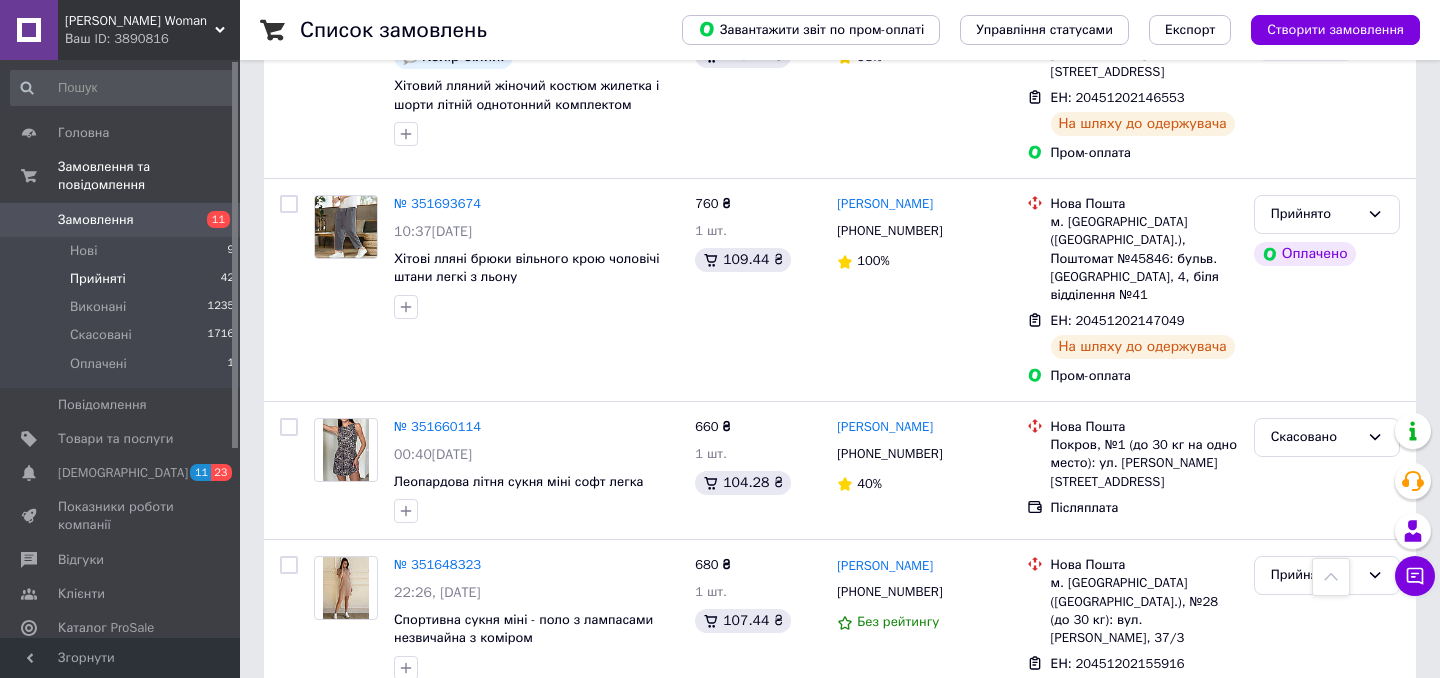 click on "Прийняті 42" at bounding box center [123, 279] 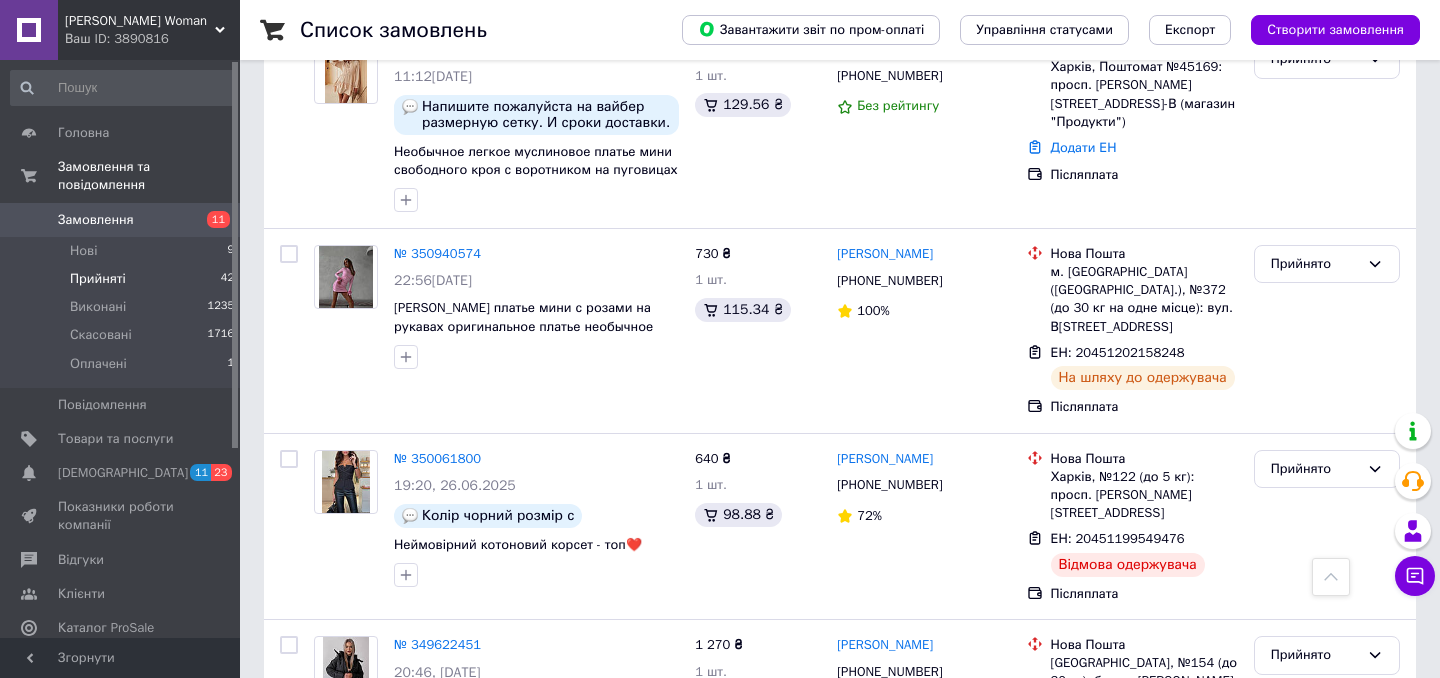 scroll, scrollTop: 2523, scrollLeft: 0, axis: vertical 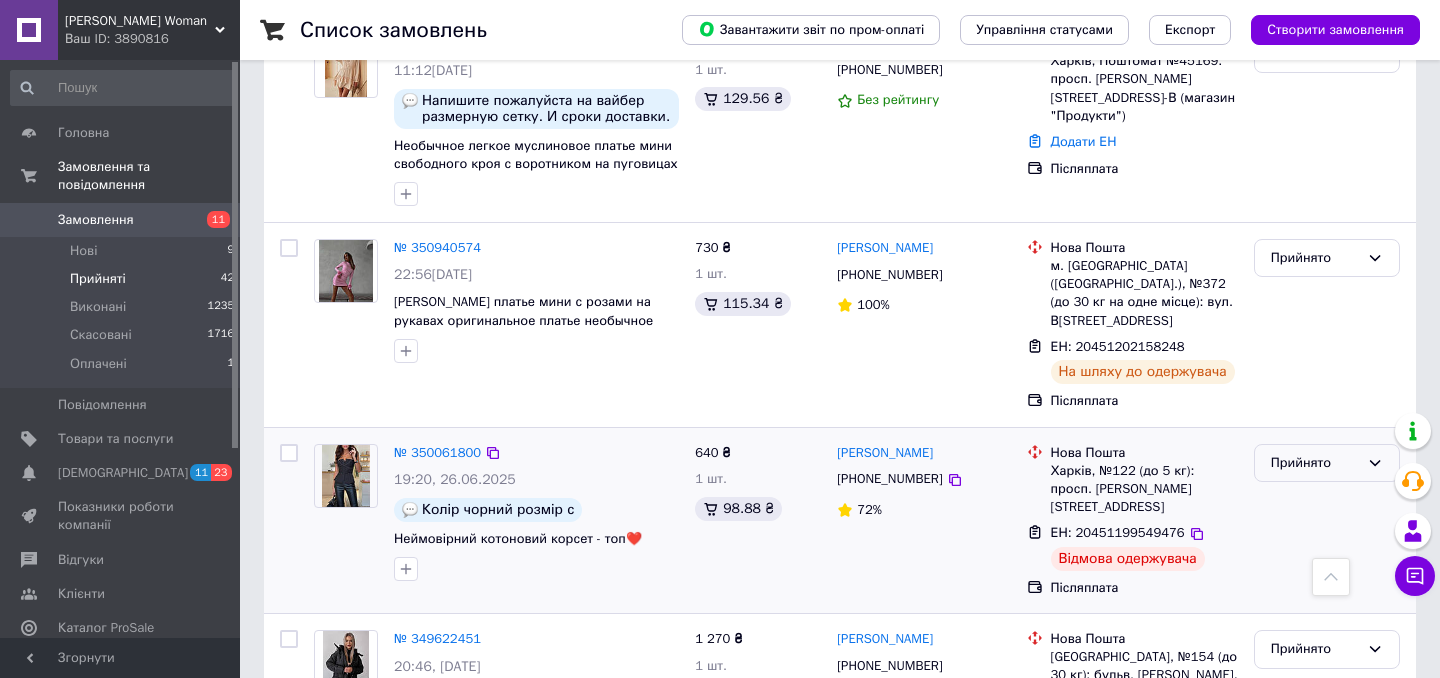 click on "Прийнято" at bounding box center (1315, 463) 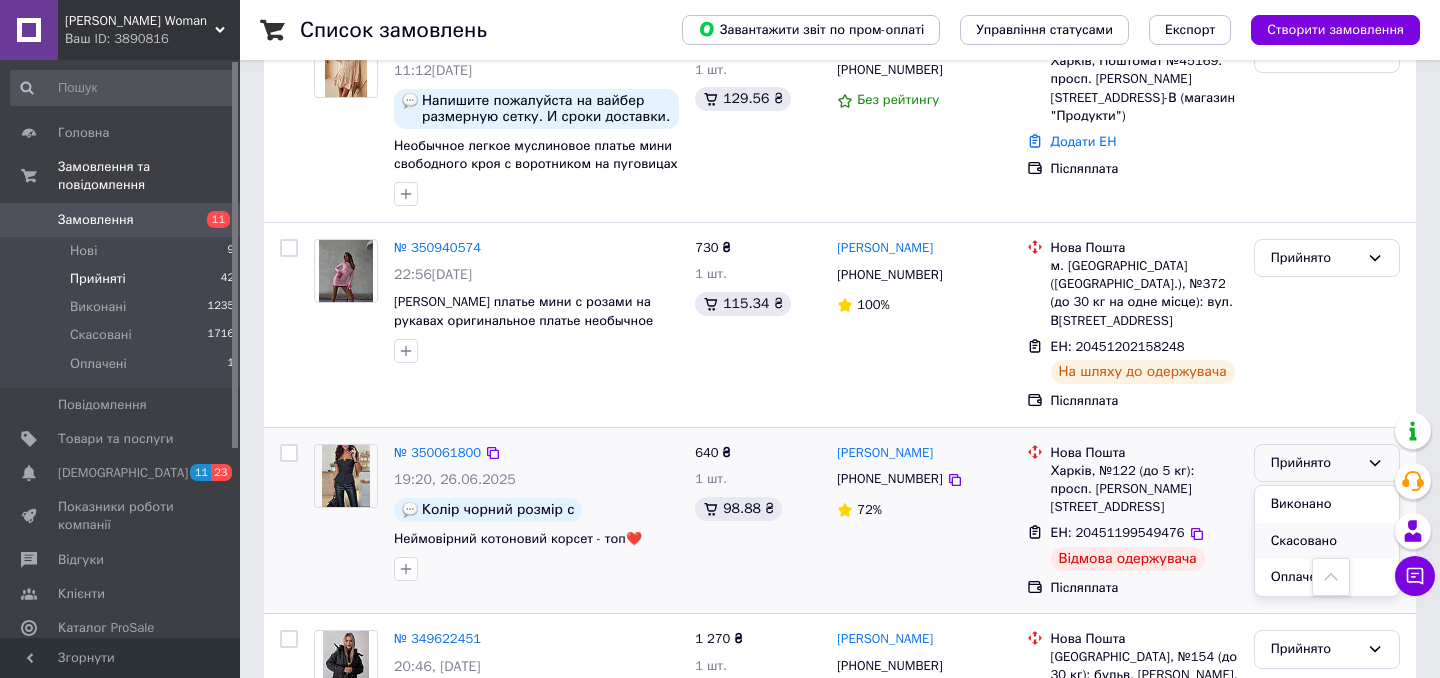 click on "Скасовано" at bounding box center [1327, 541] 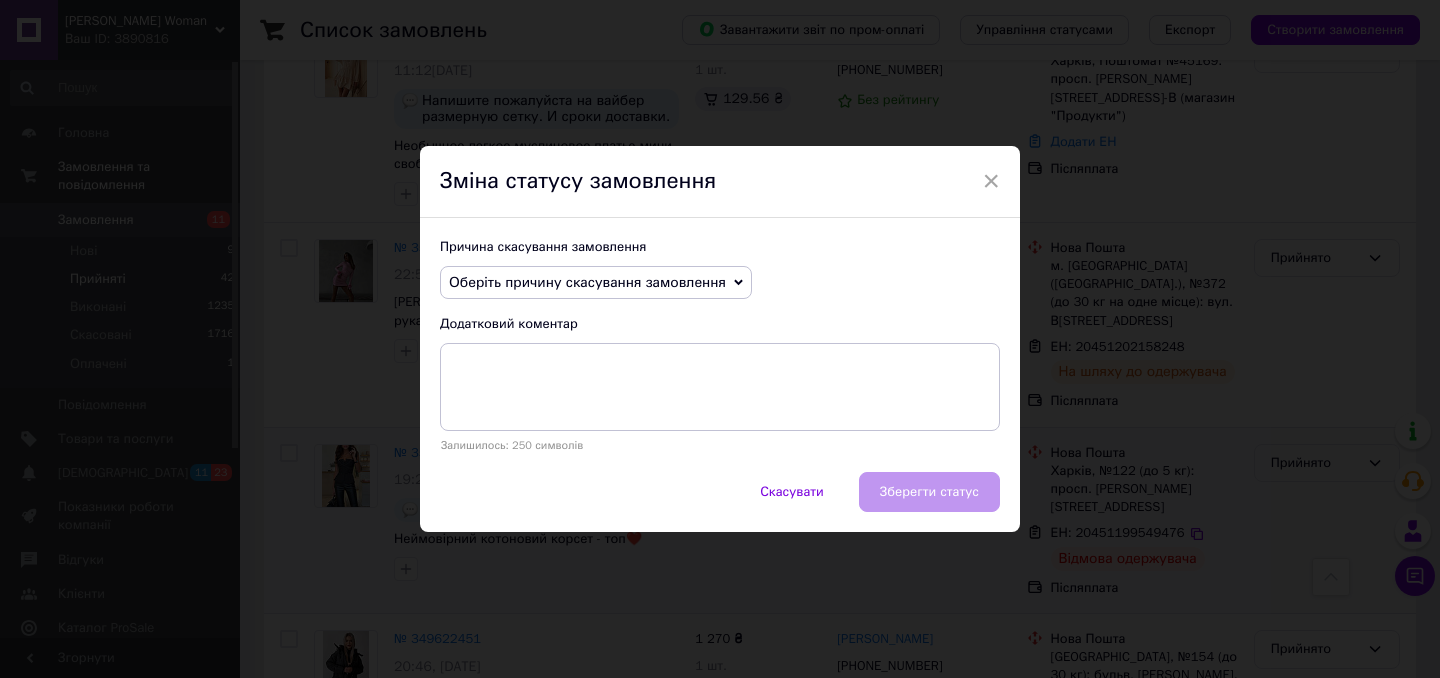 click on "Оберіть причину скасування замовлення" at bounding box center (596, 283) 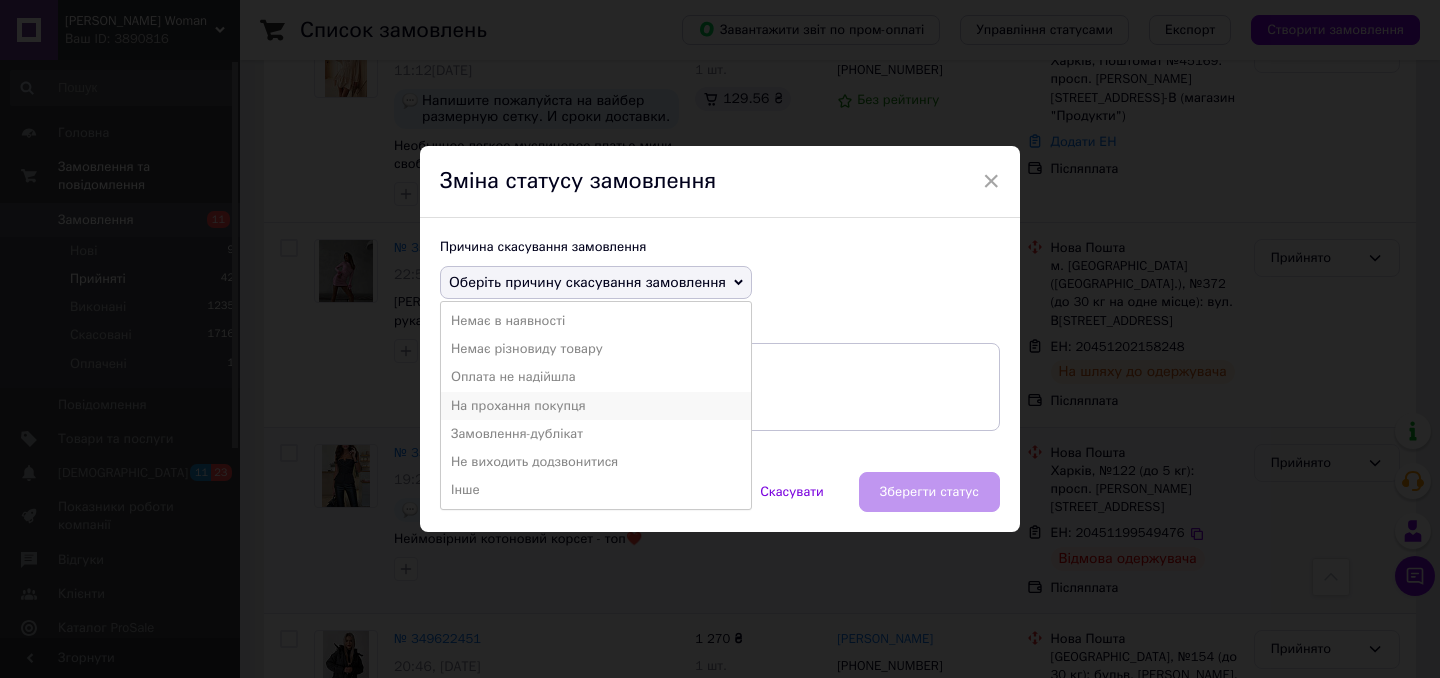 click on "На прохання покупця" at bounding box center (596, 406) 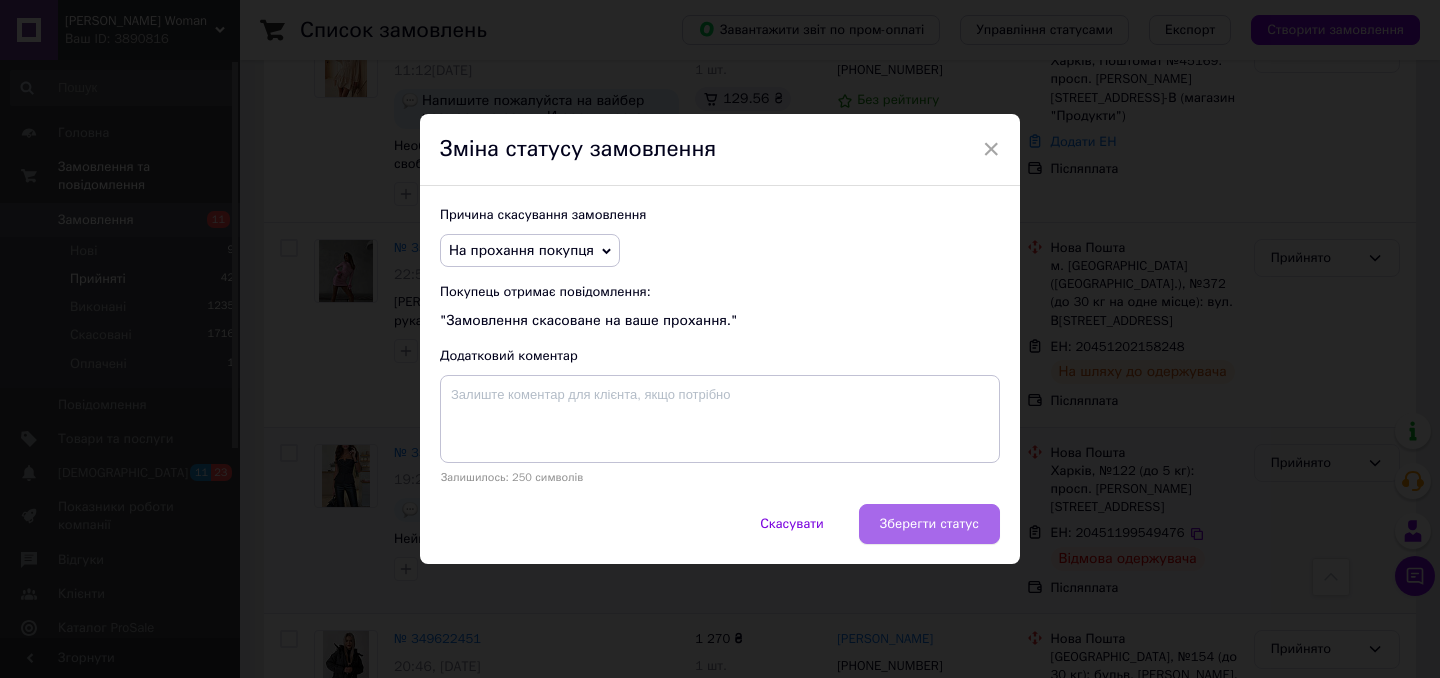 click on "Зберегти статус" at bounding box center (929, 524) 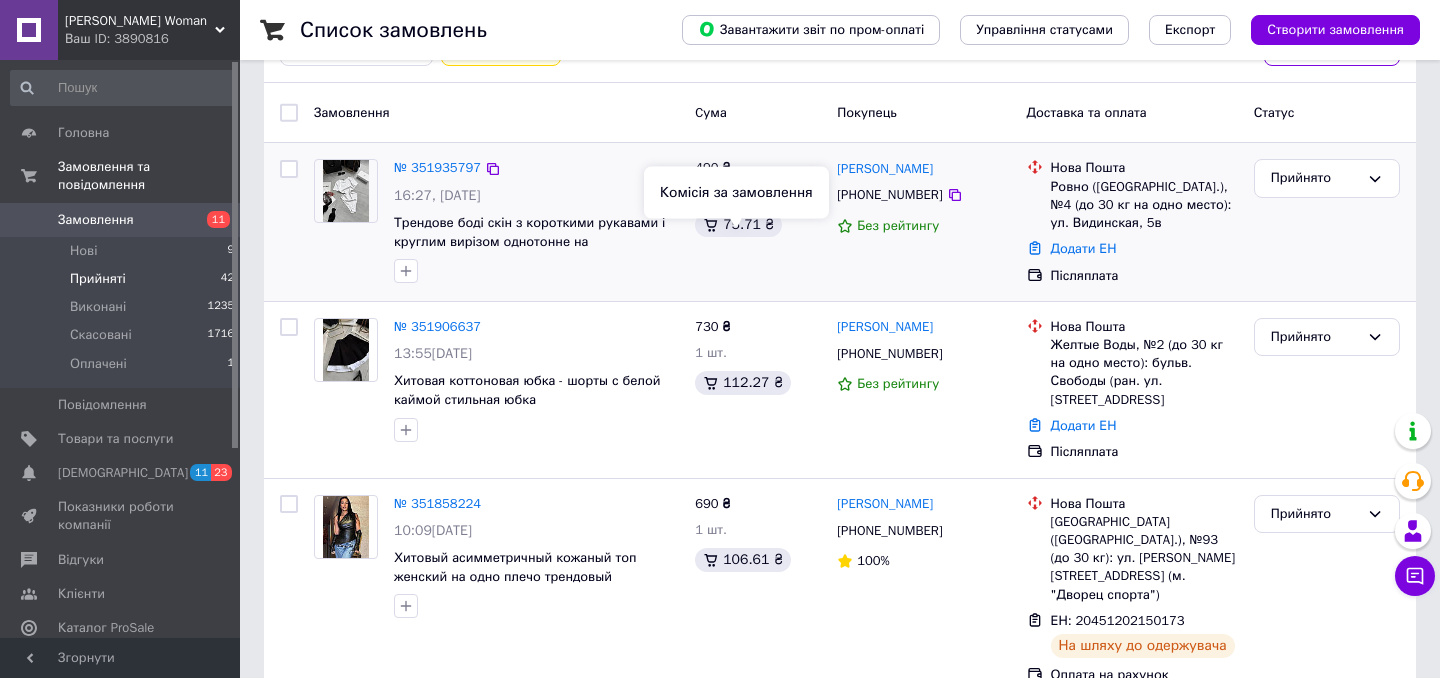 scroll, scrollTop: 101, scrollLeft: 0, axis: vertical 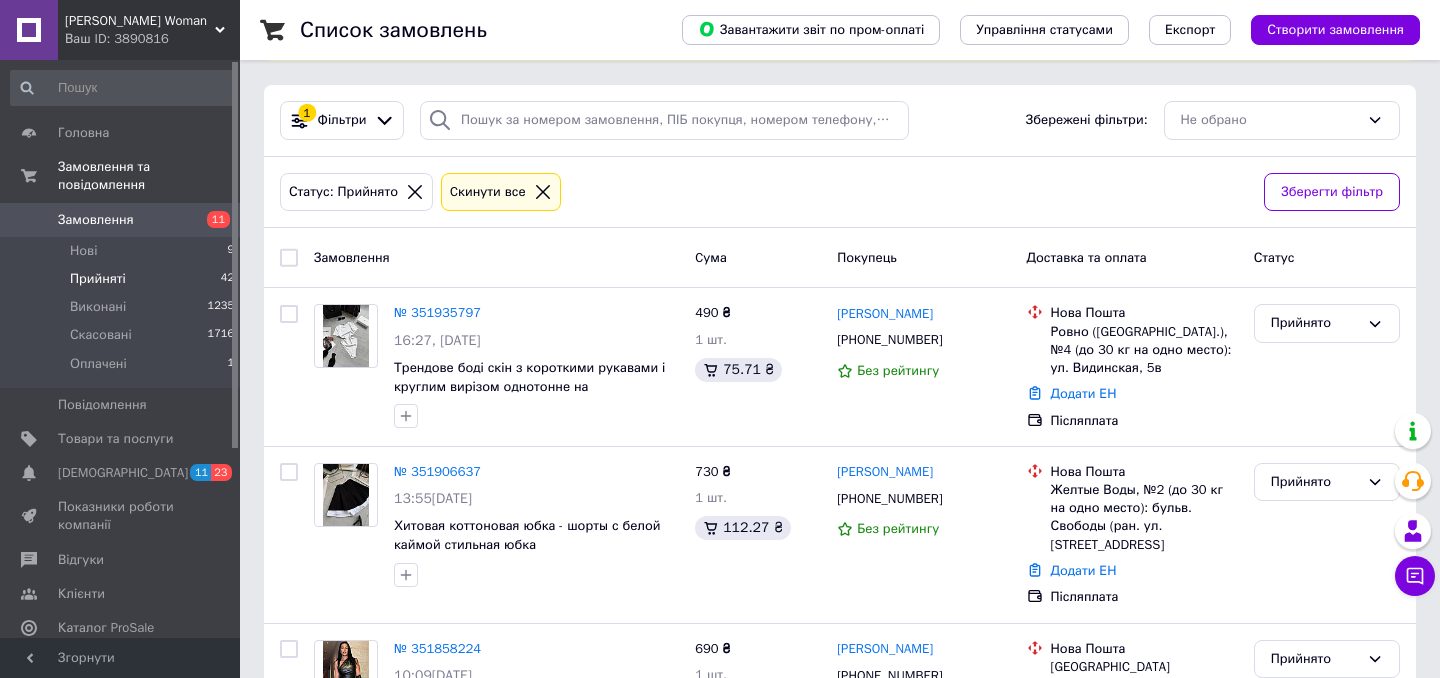 click on "Cума" at bounding box center [711, 257] 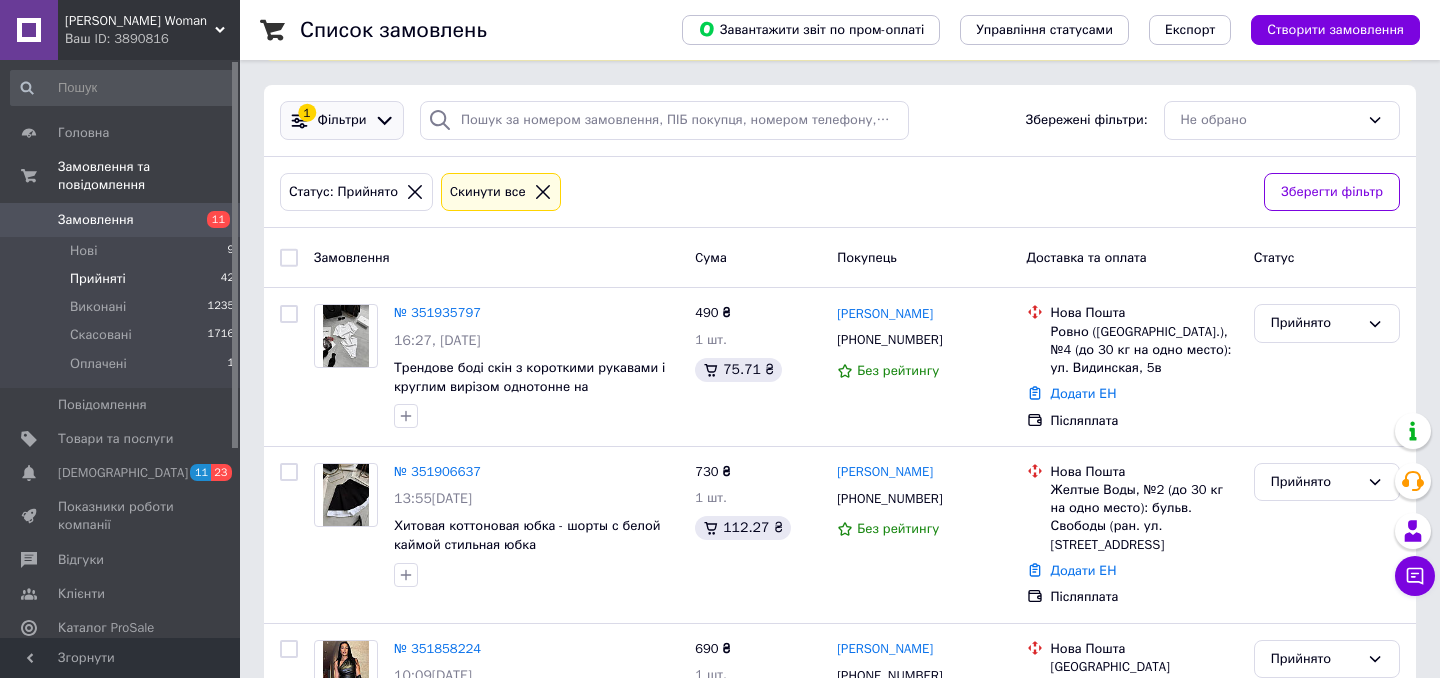 click 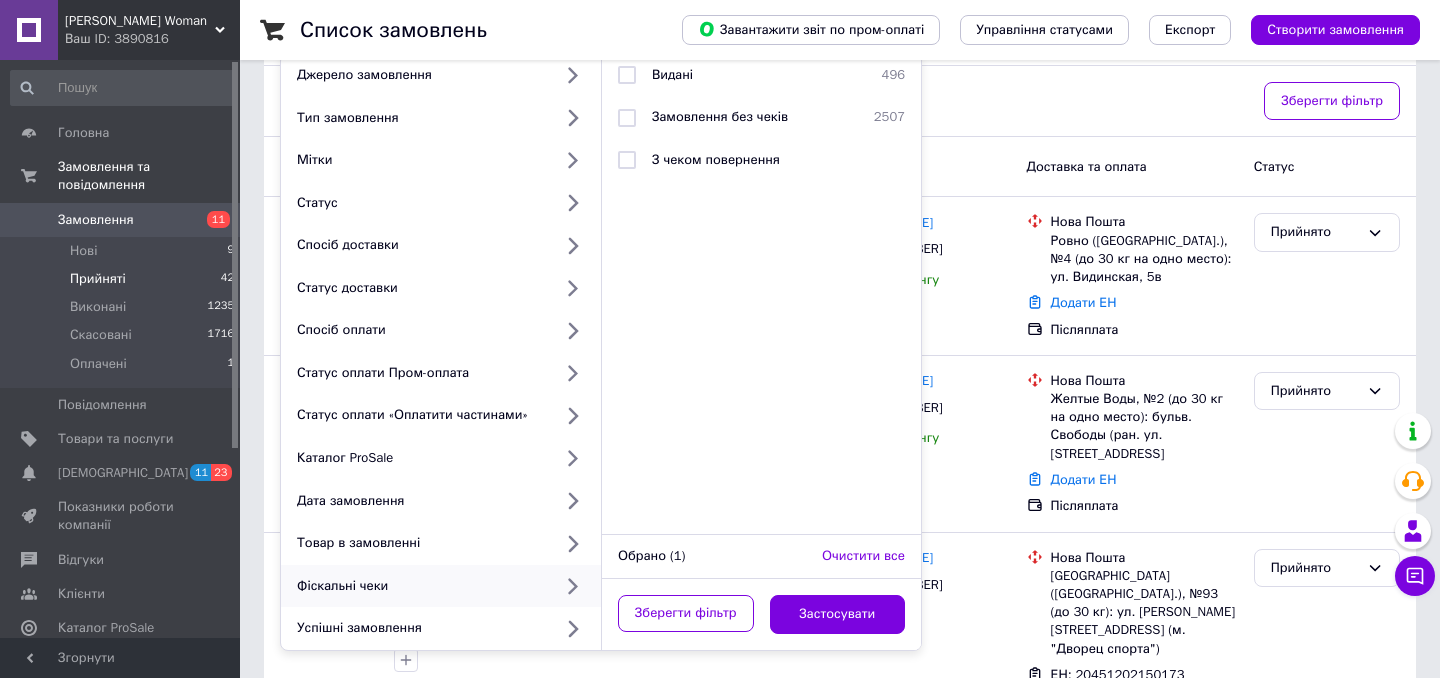 scroll, scrollTop: 188, scrollLeft: 0, axis: vertical 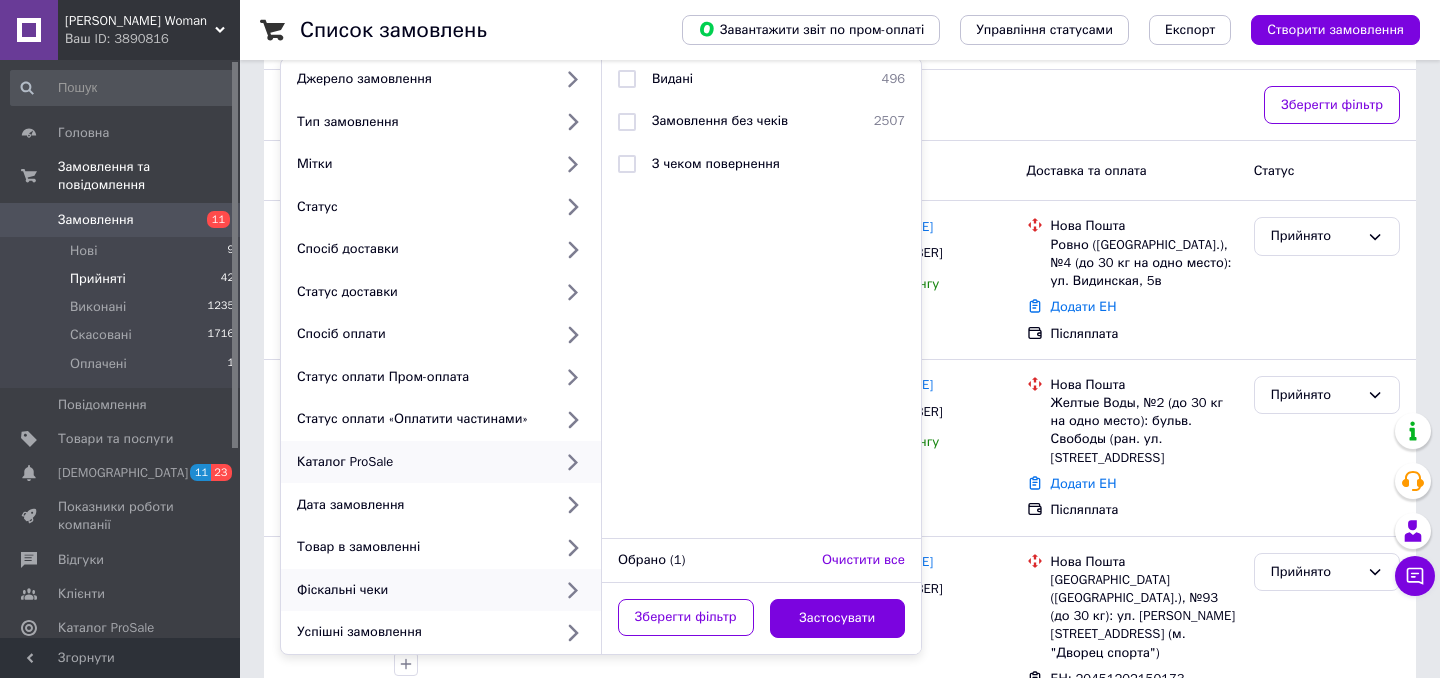 click on "Каталог ProSale" at bounding box center (441, 462) 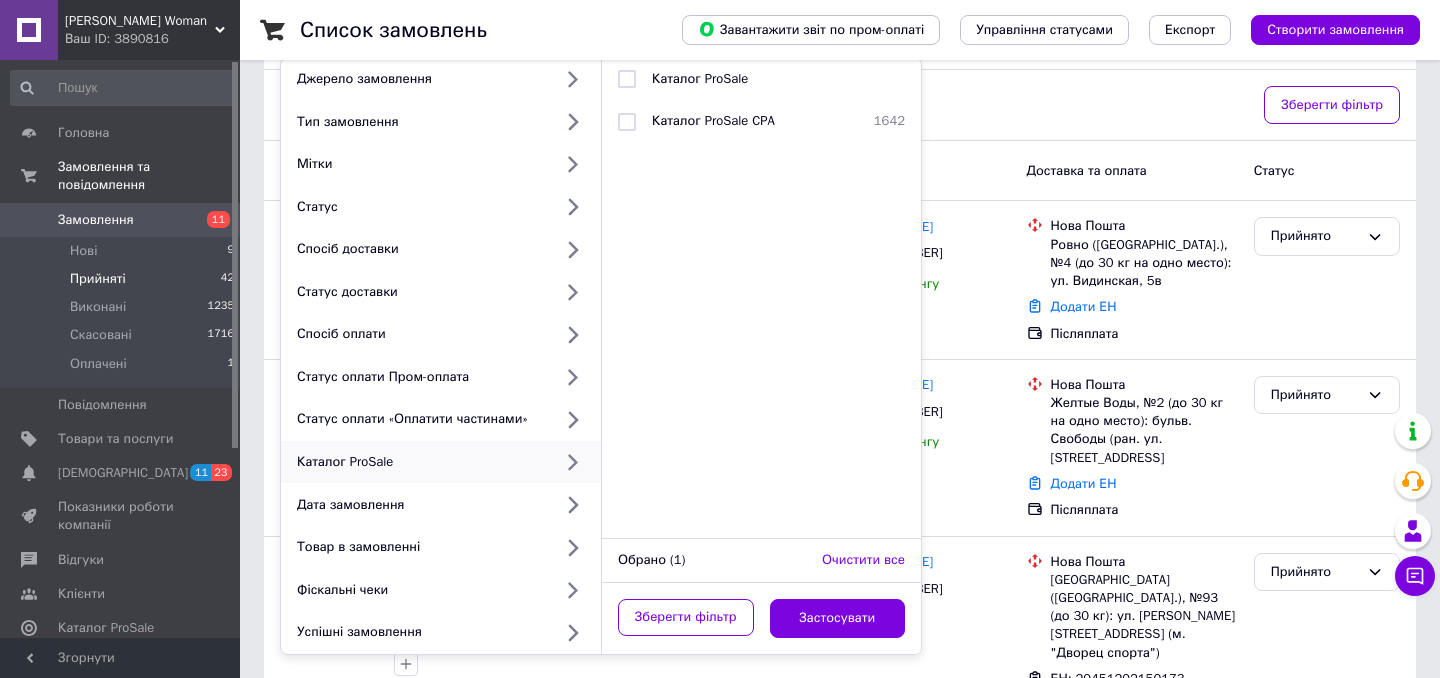 click on "Статус: Прийнято Cкинути все" at bounding box center [764, 105] 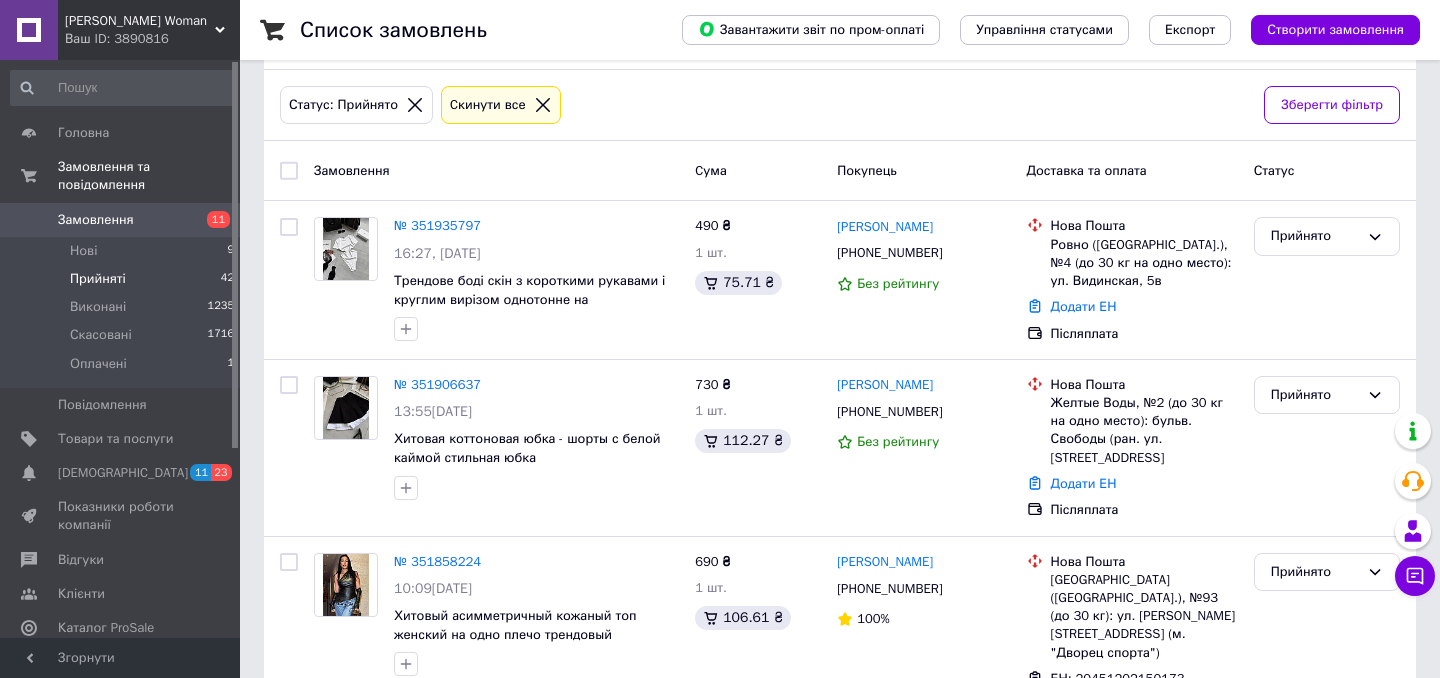 click on "Ваш ID: 3890816" at bounding box center [152, 39] 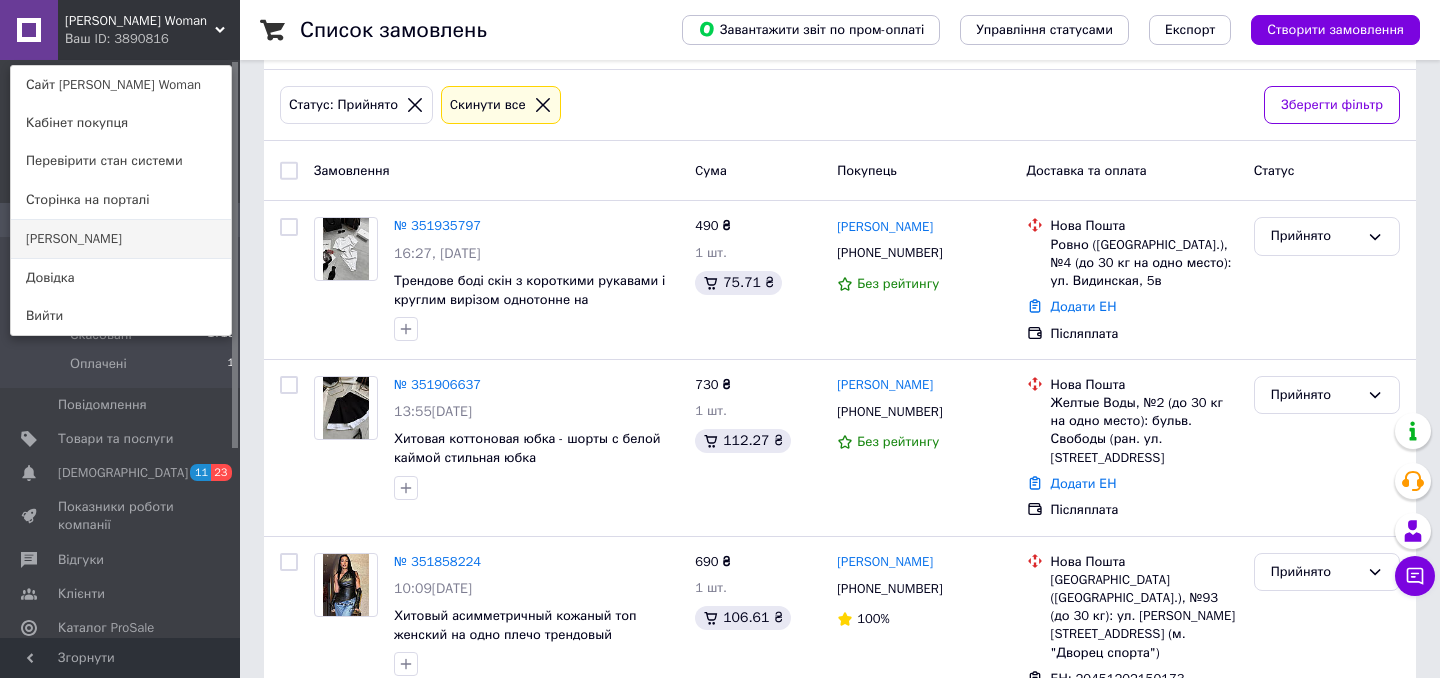click on "[PERSON_NAME]" at bounding box center (121, 239) 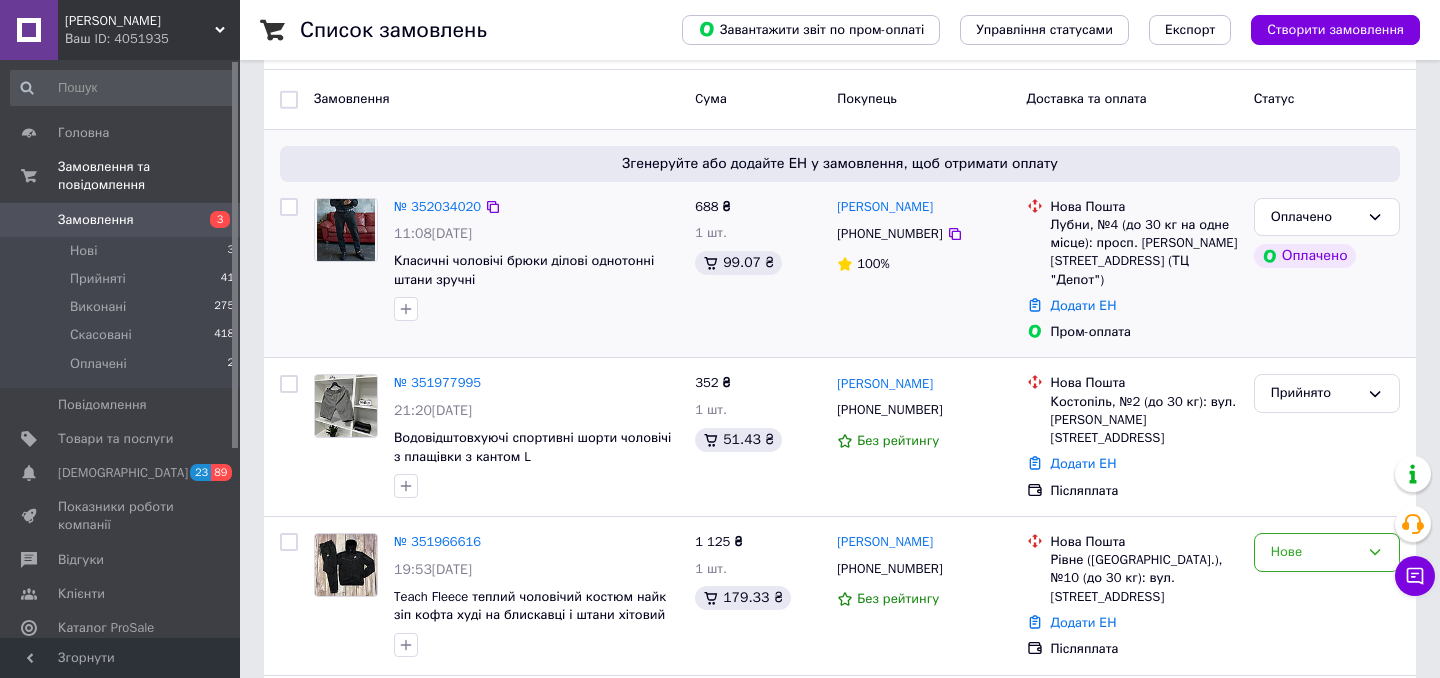 scroll, scrollTop: 214, scrollLeft: 0, axis: vertical 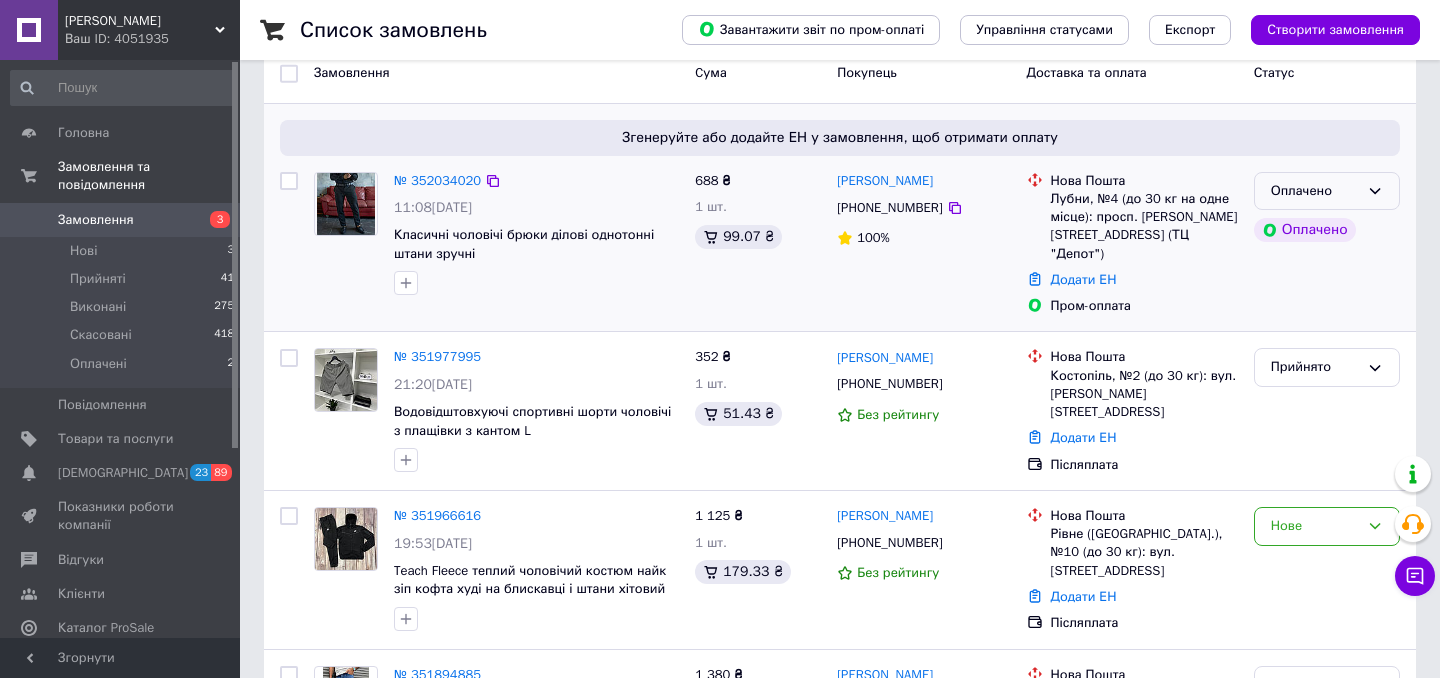 click 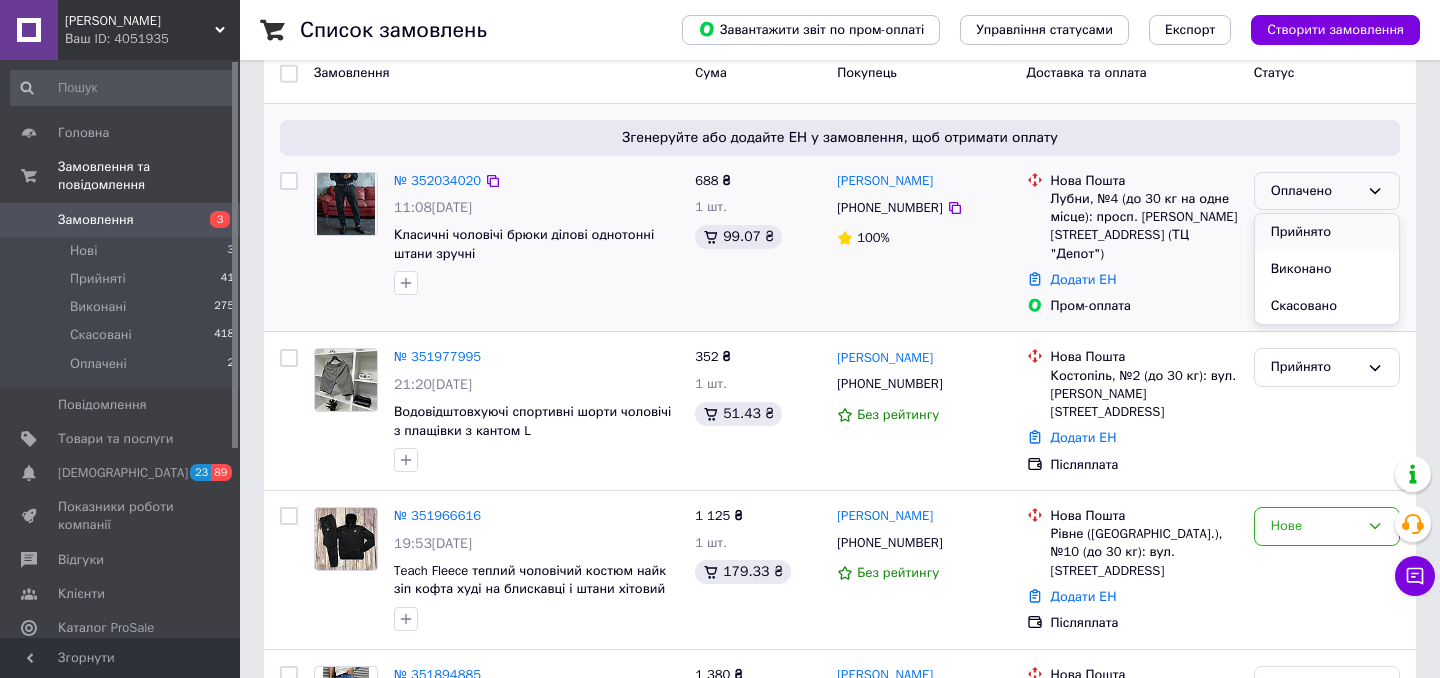 click on "Прийнято" at bounding box center (1327, 232) 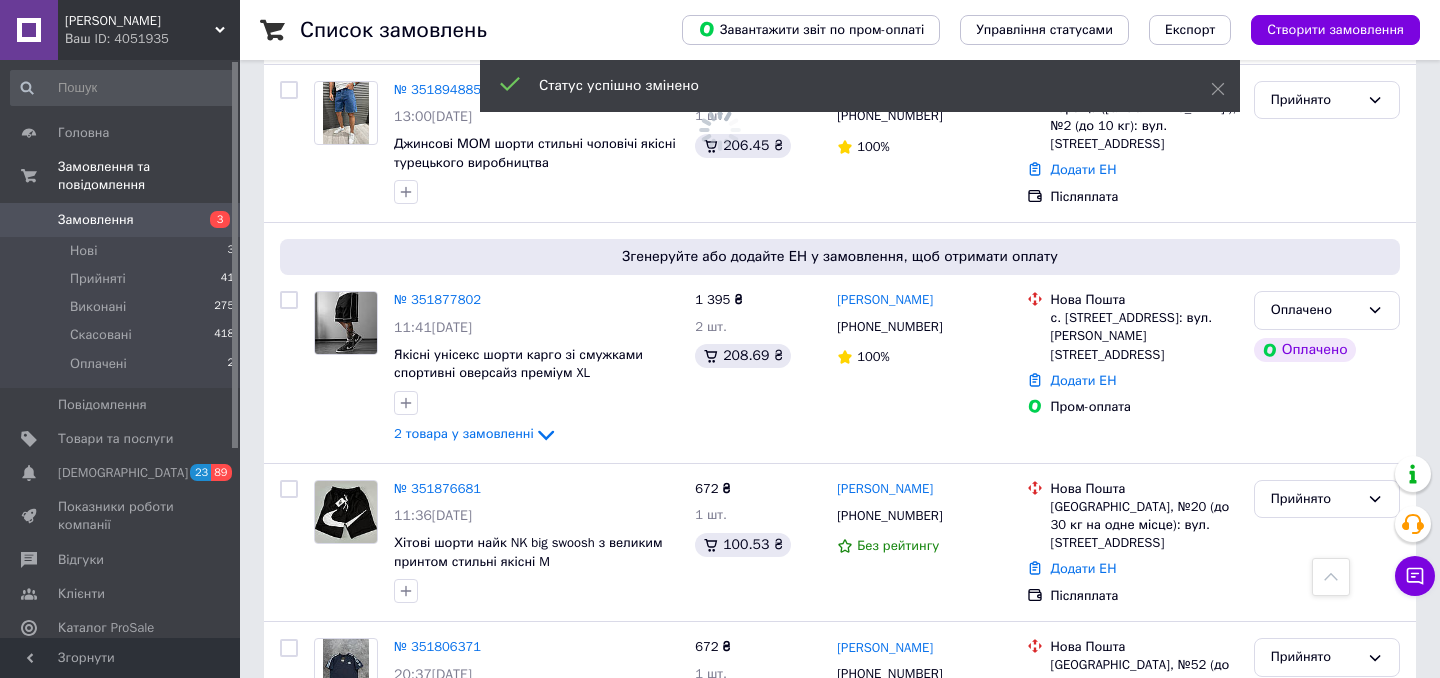 scroll, scrollTop: 800, scrollLeft: 0, axis: vertical 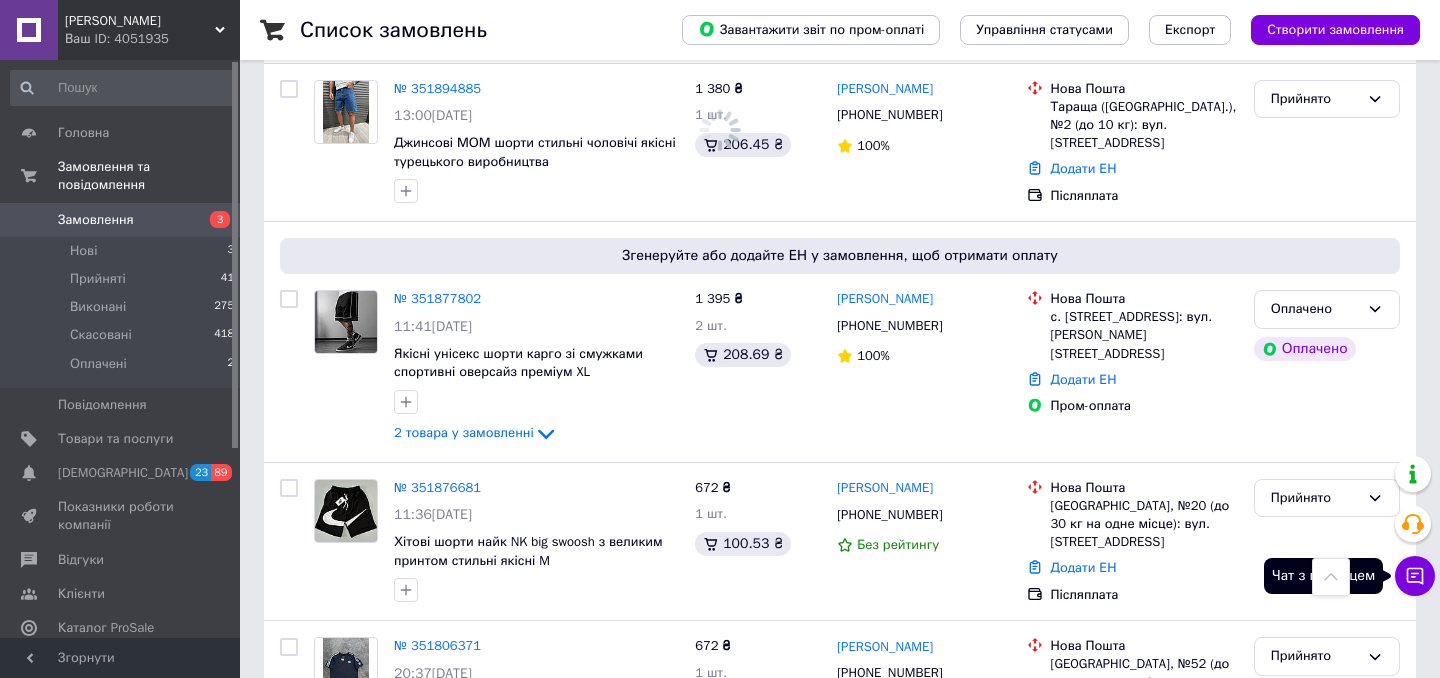 click 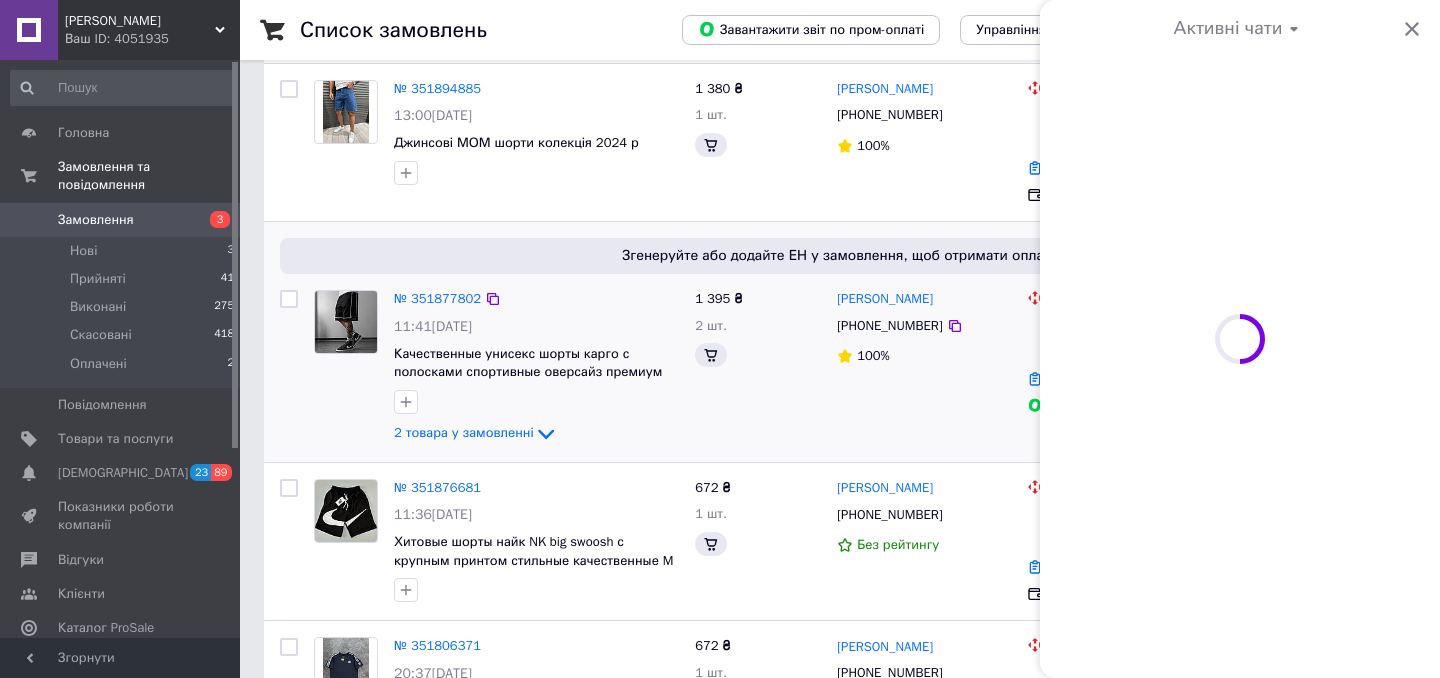 scroll, scrollTop: 783, scrollLeft: 0, axis: vertical 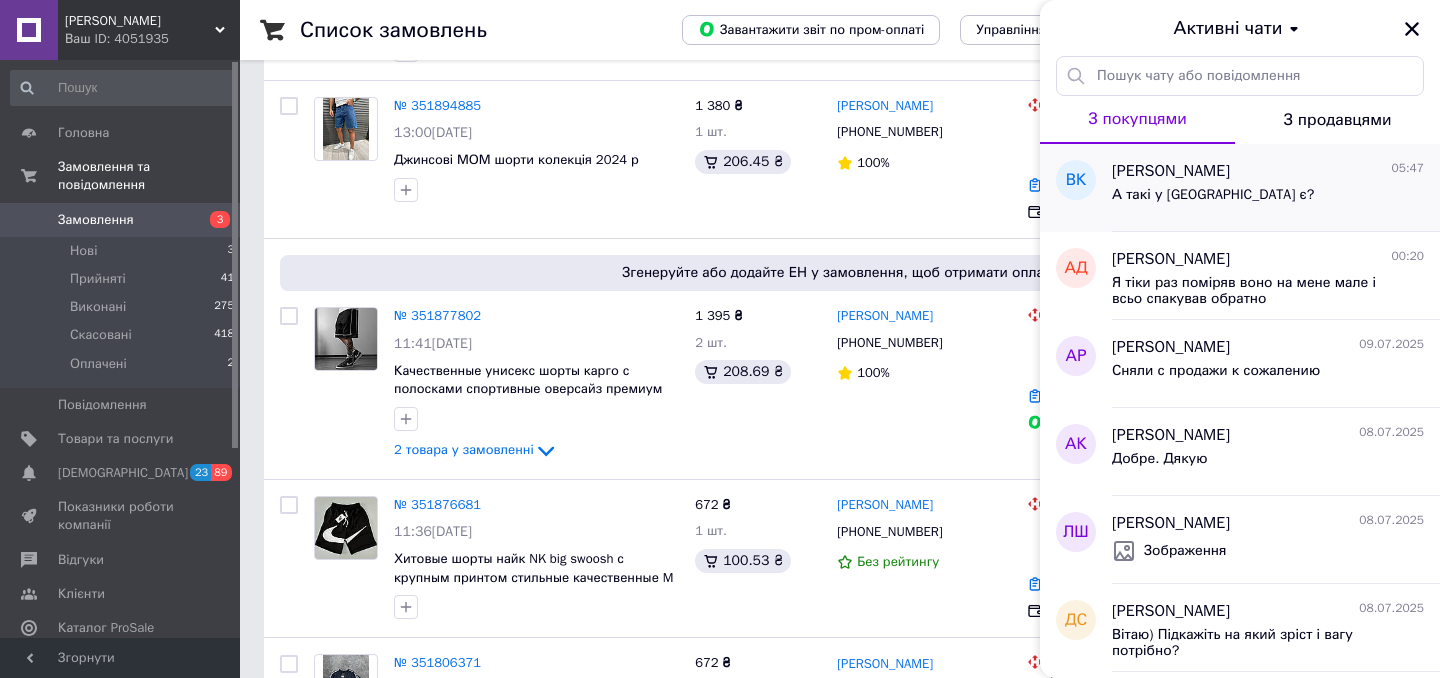 click on "Валентина Крошка" at bounding box center [1171, 171] 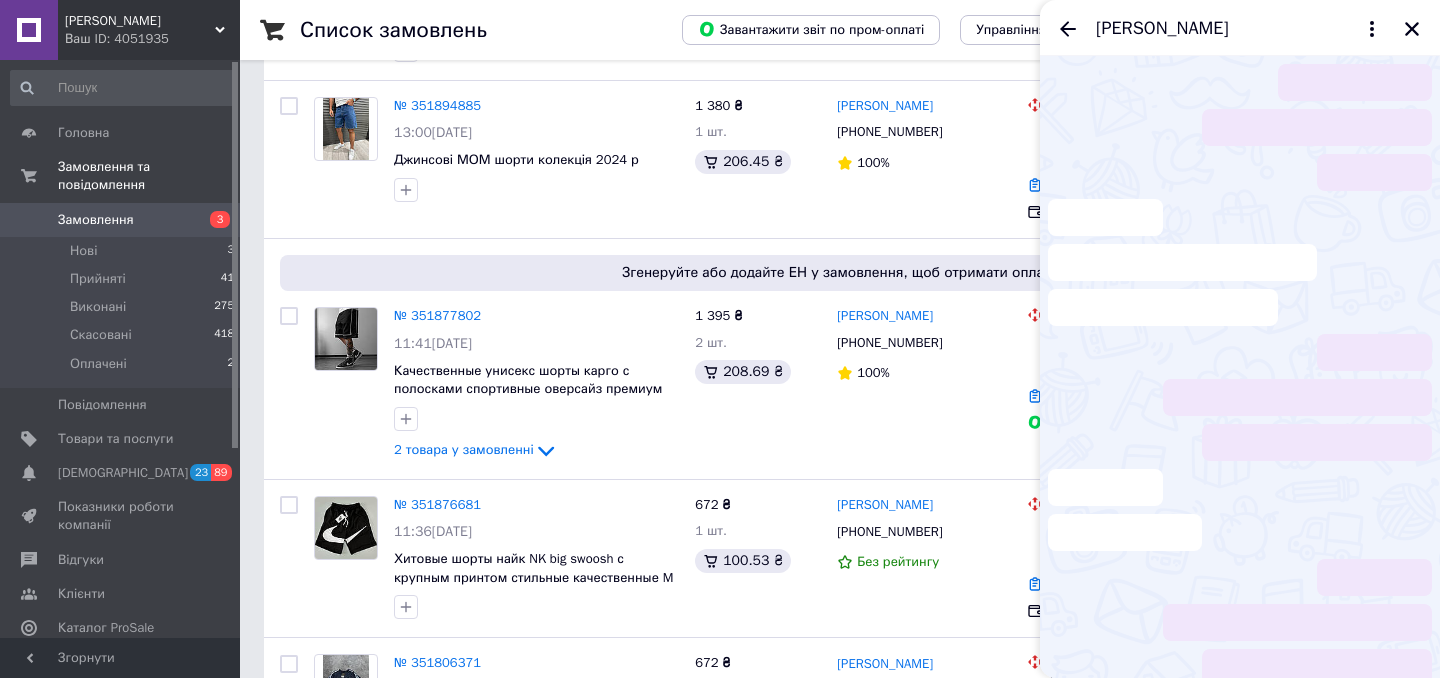 scroll, scrollTop: 327, scrollLeft: 0, axis: vertical 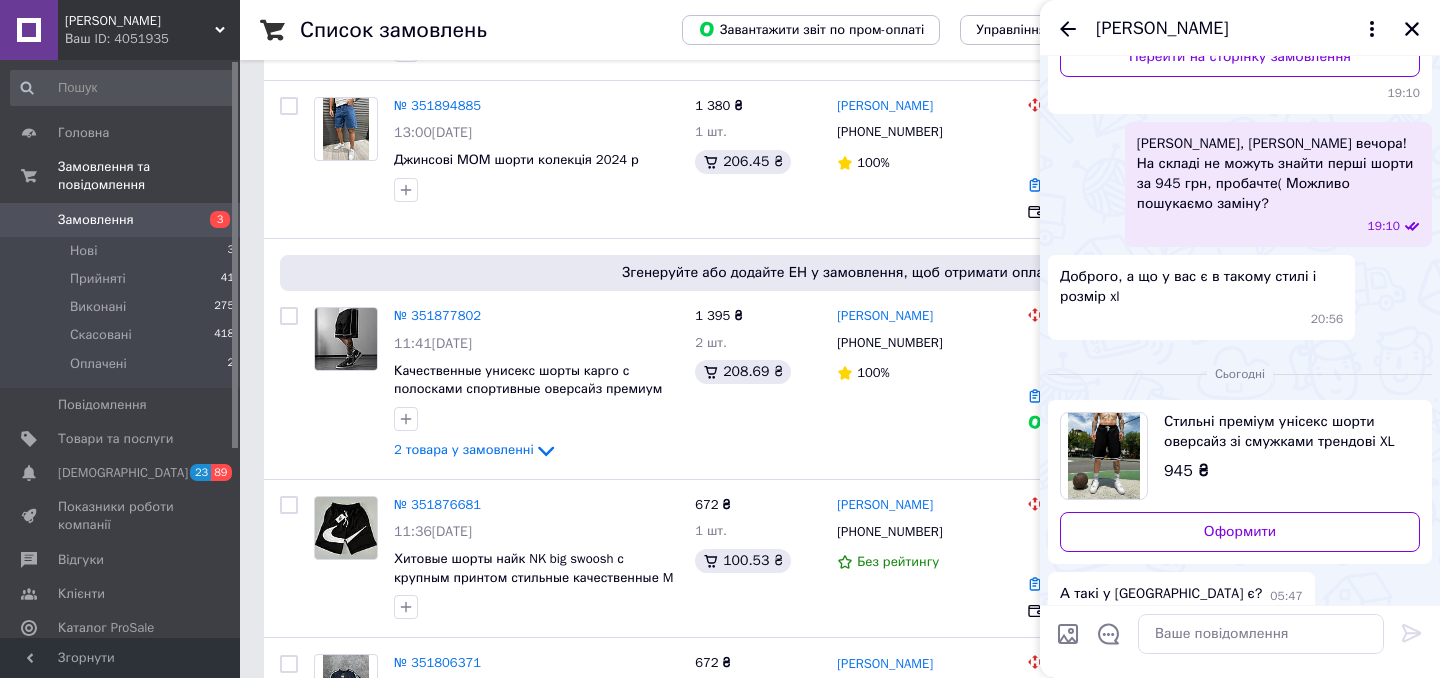 click on "Стильні преміум унісекс шорти оверсайз зі смужками трендові XL" at bounding box center (1284, 432) 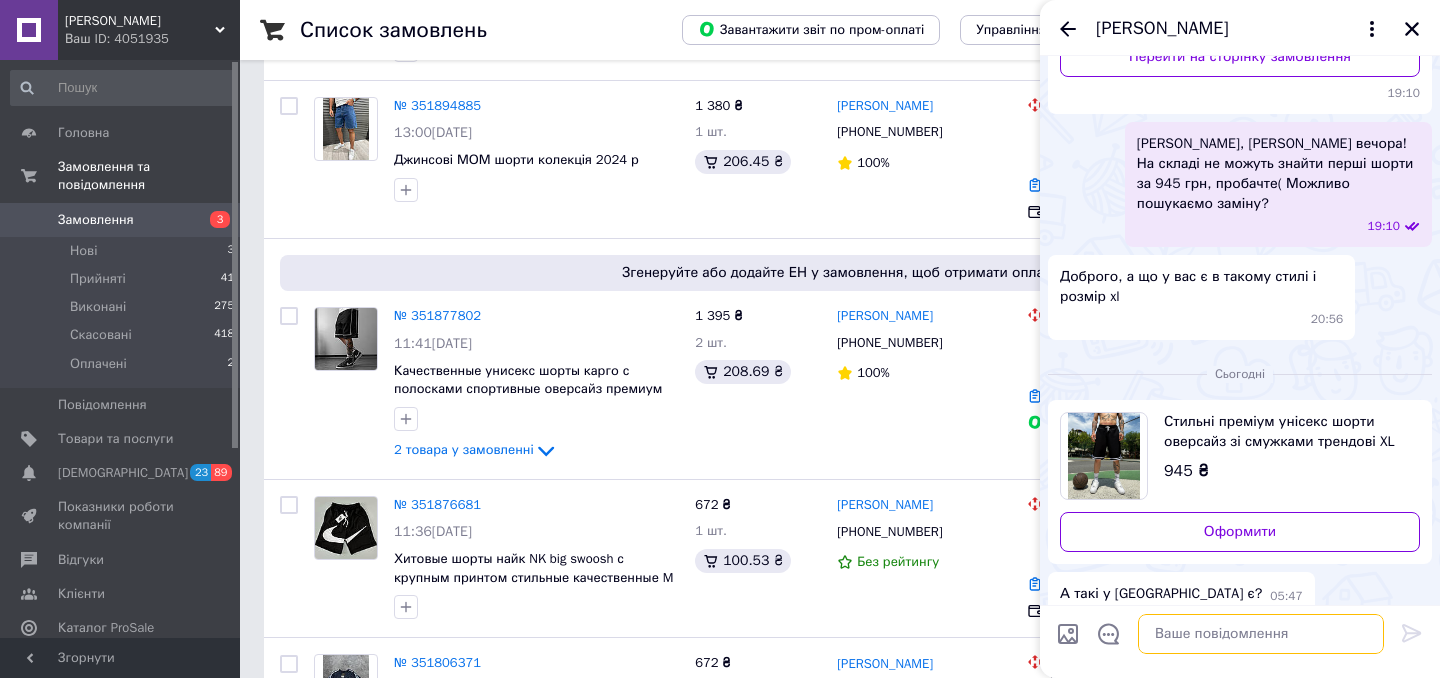 click at bounding box center (1261, 634) 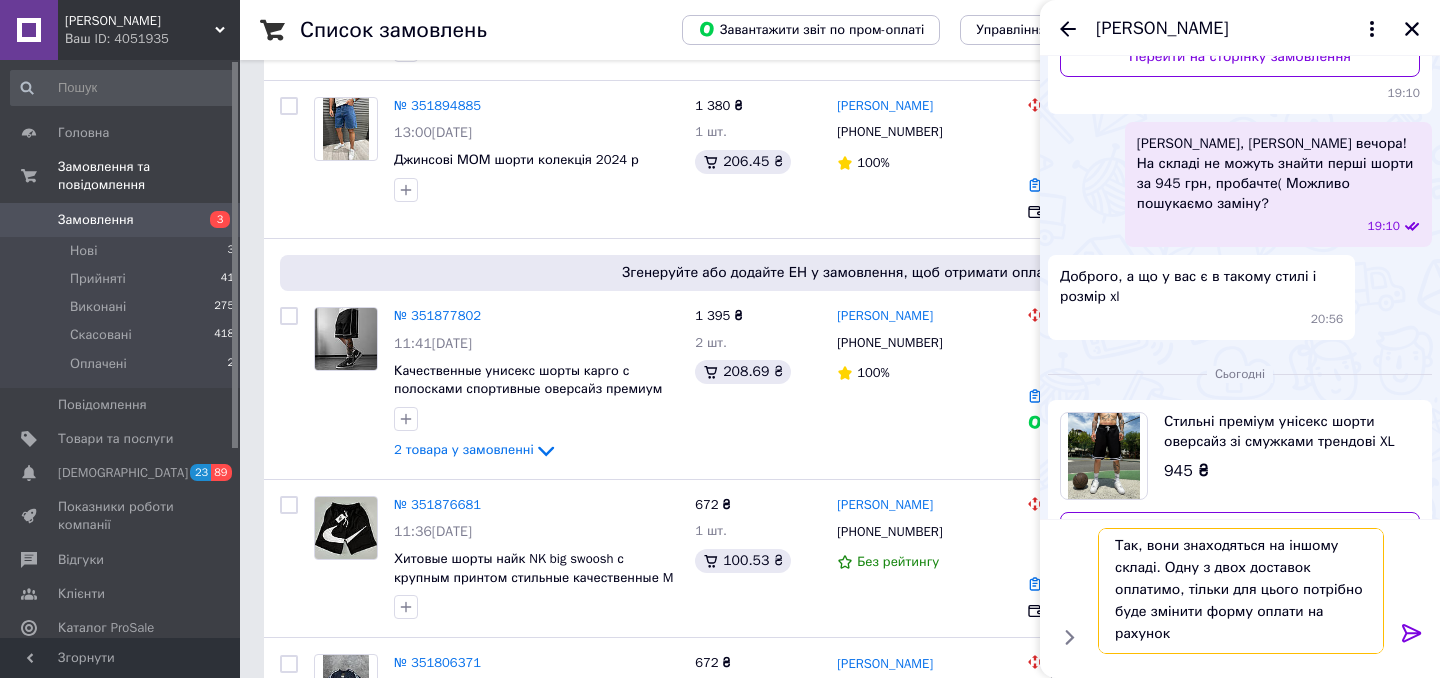 scroll, scrollTop: 2, scrollLeft: 0, axis: vertical 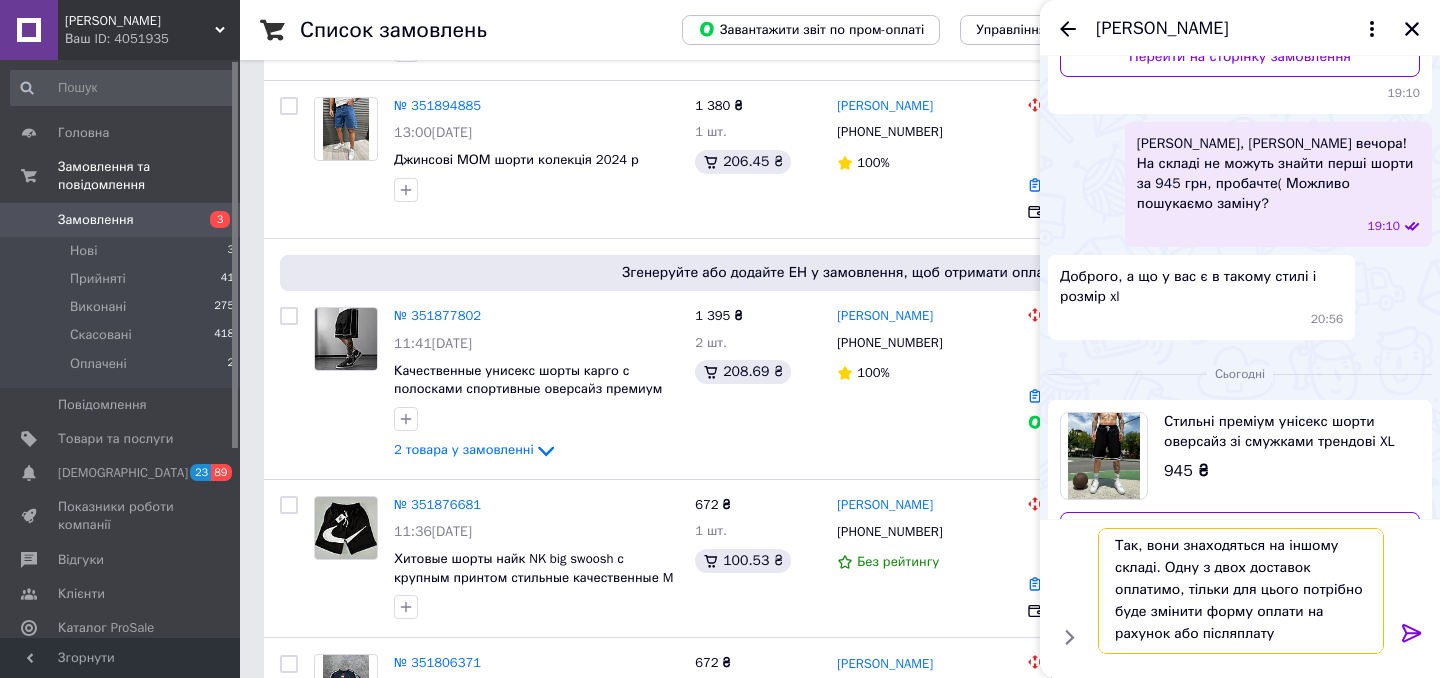 type on "Так, вони знаходяться на іншому складі. Одну з двох доставок оплатимо, тільки для цього потрібно буде змінити форму оплати на рахунок або післяплату" 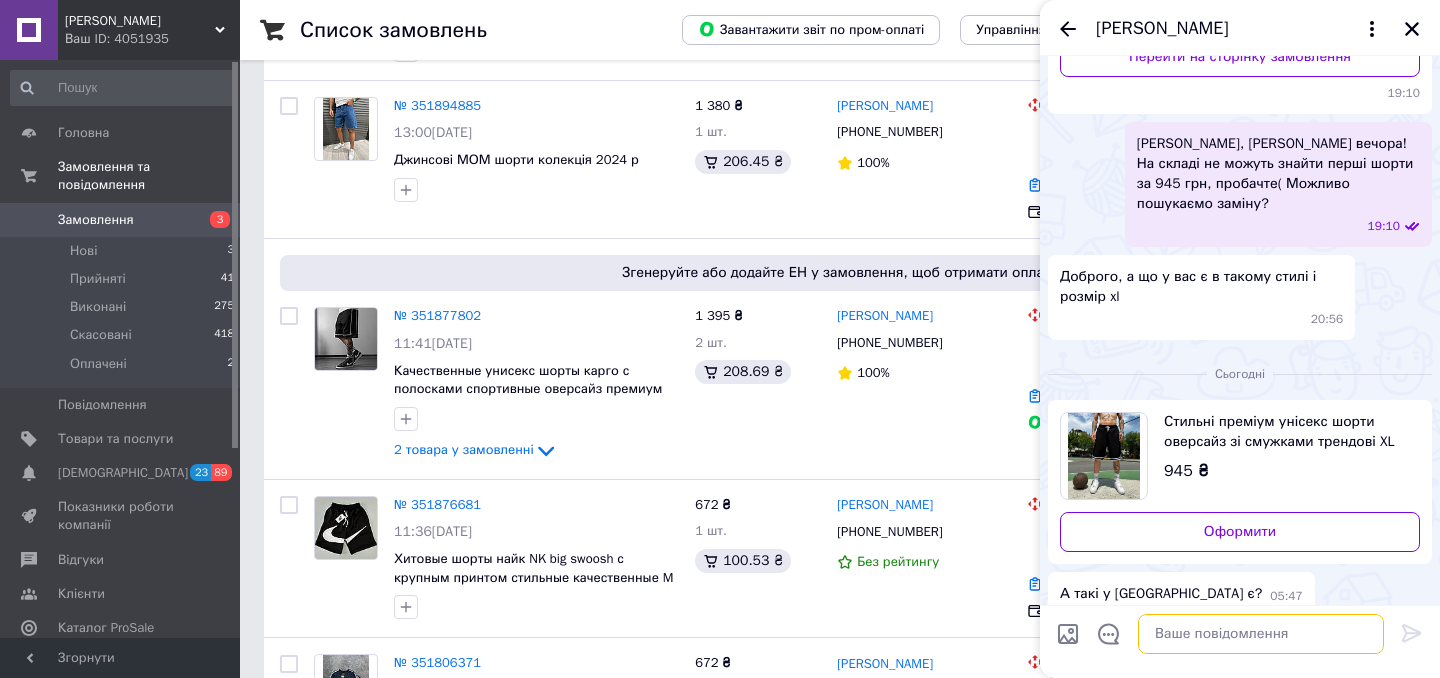 scroll, scrollTop: 0, scrollLeft: 0, axis: both 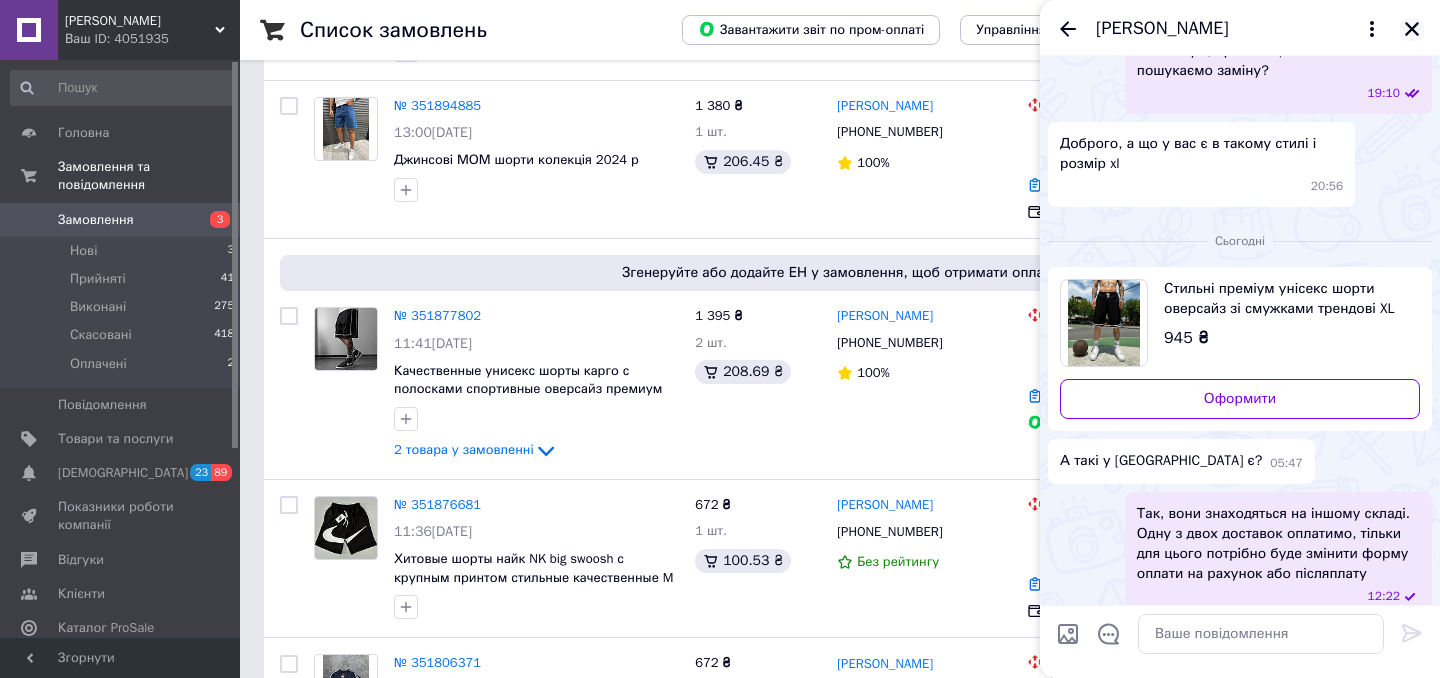 click 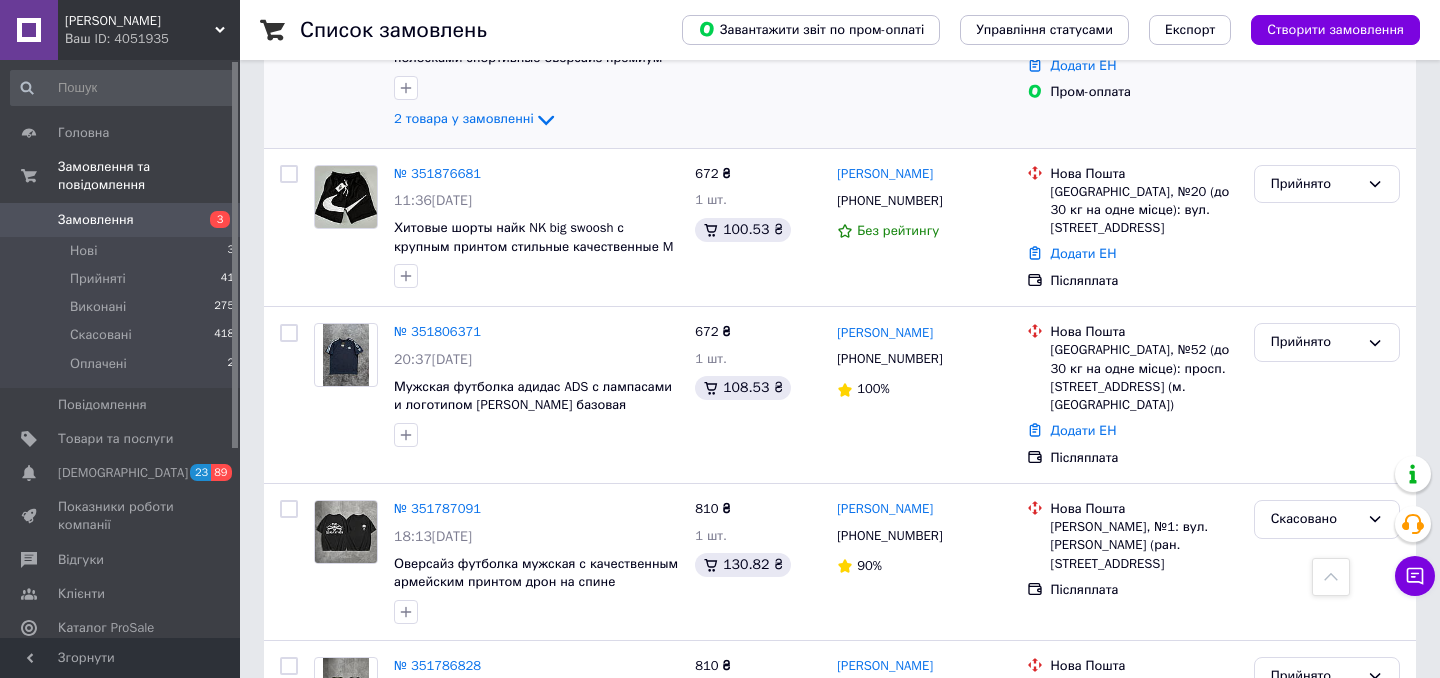 scroll, scrollTop: 1116, scrollLeft: 0, axis: vertical 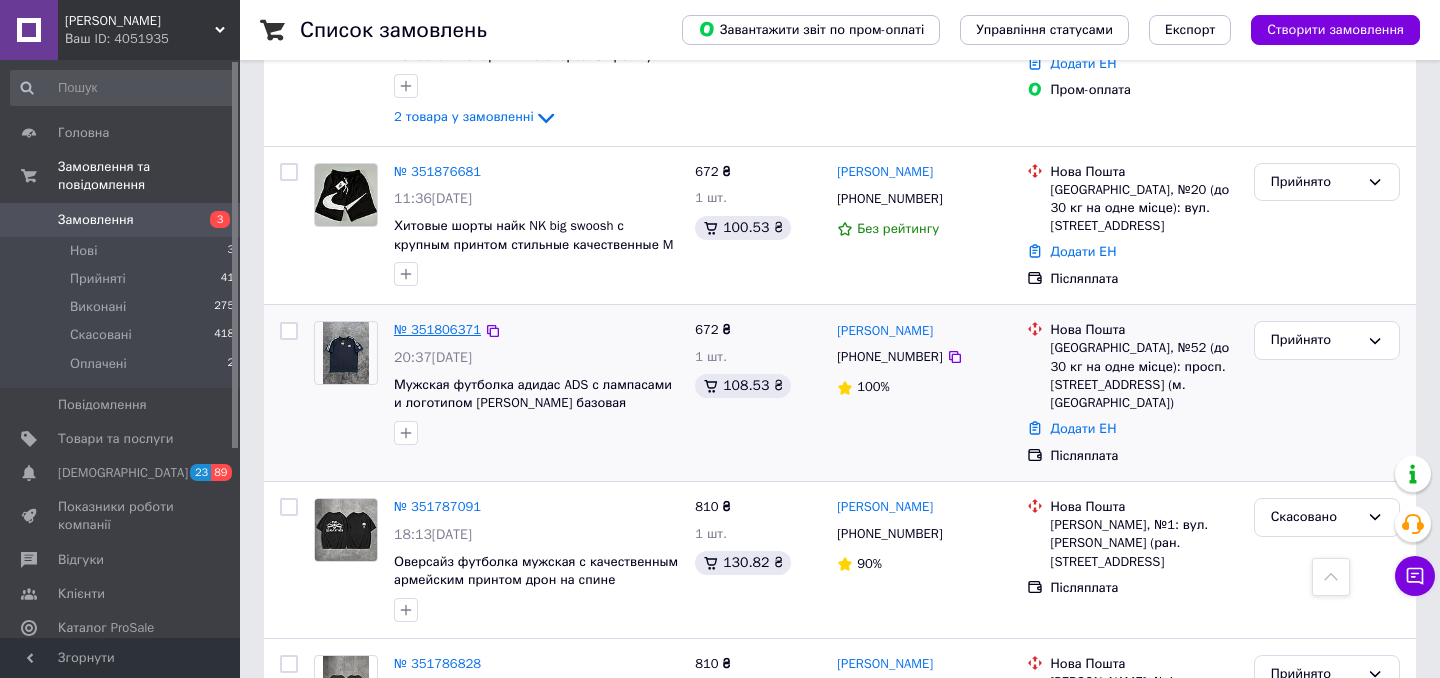 click on "№ 351806371" at bounding box center [437, 329] 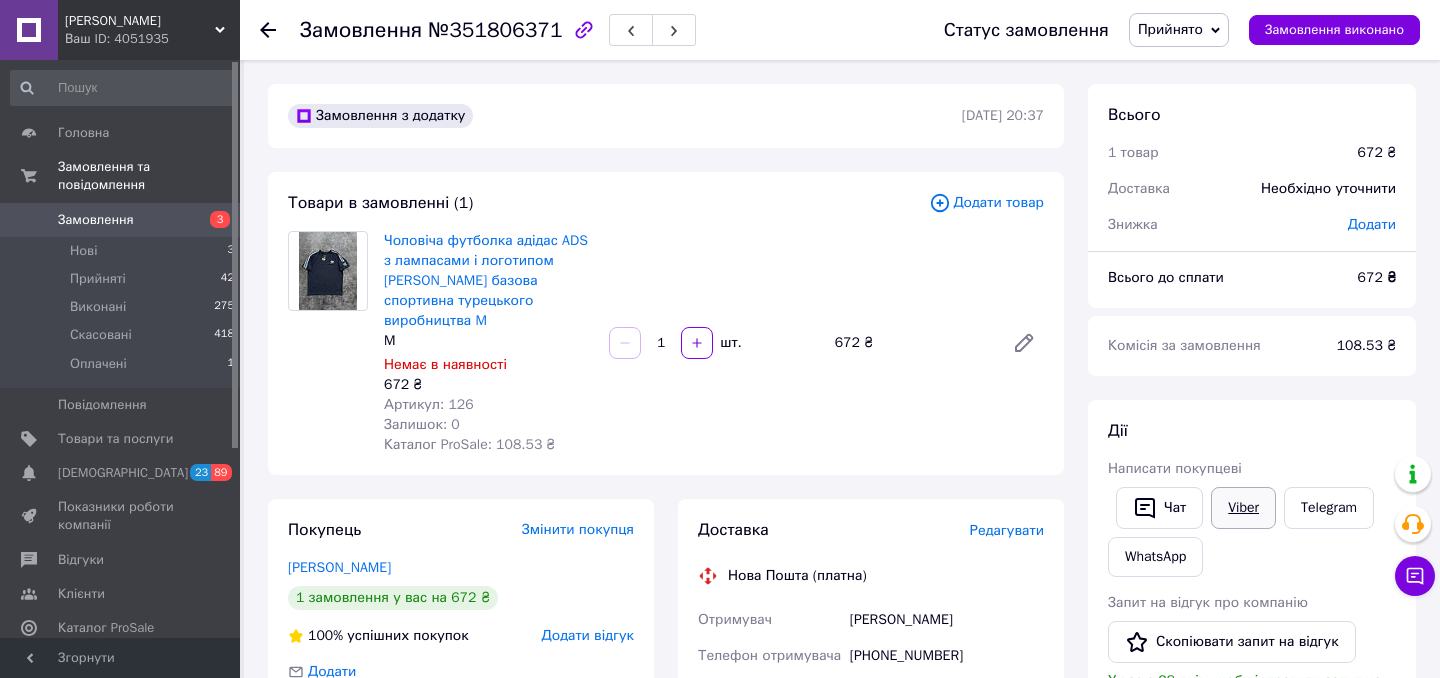 click on "Viber" at bounding box center [1243, 508] 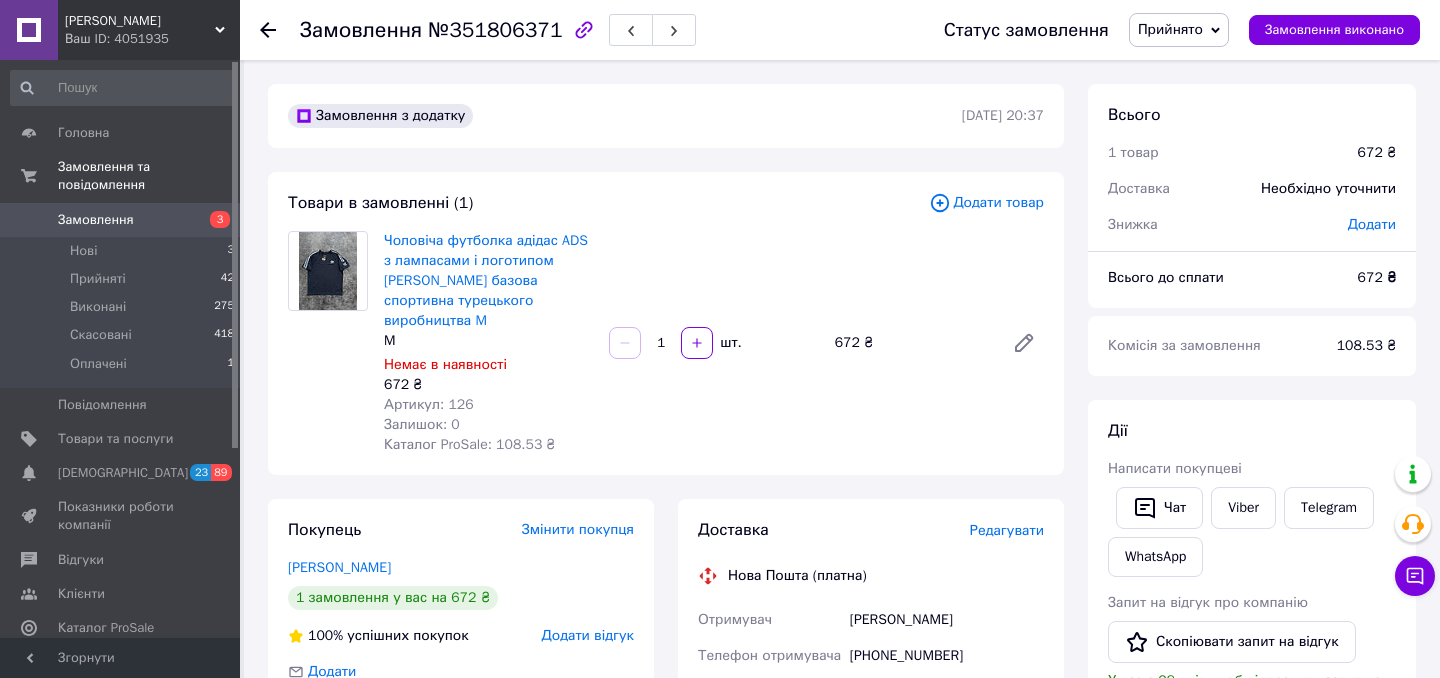 click on "Артикул: 126" at bounding box center (429, 404) 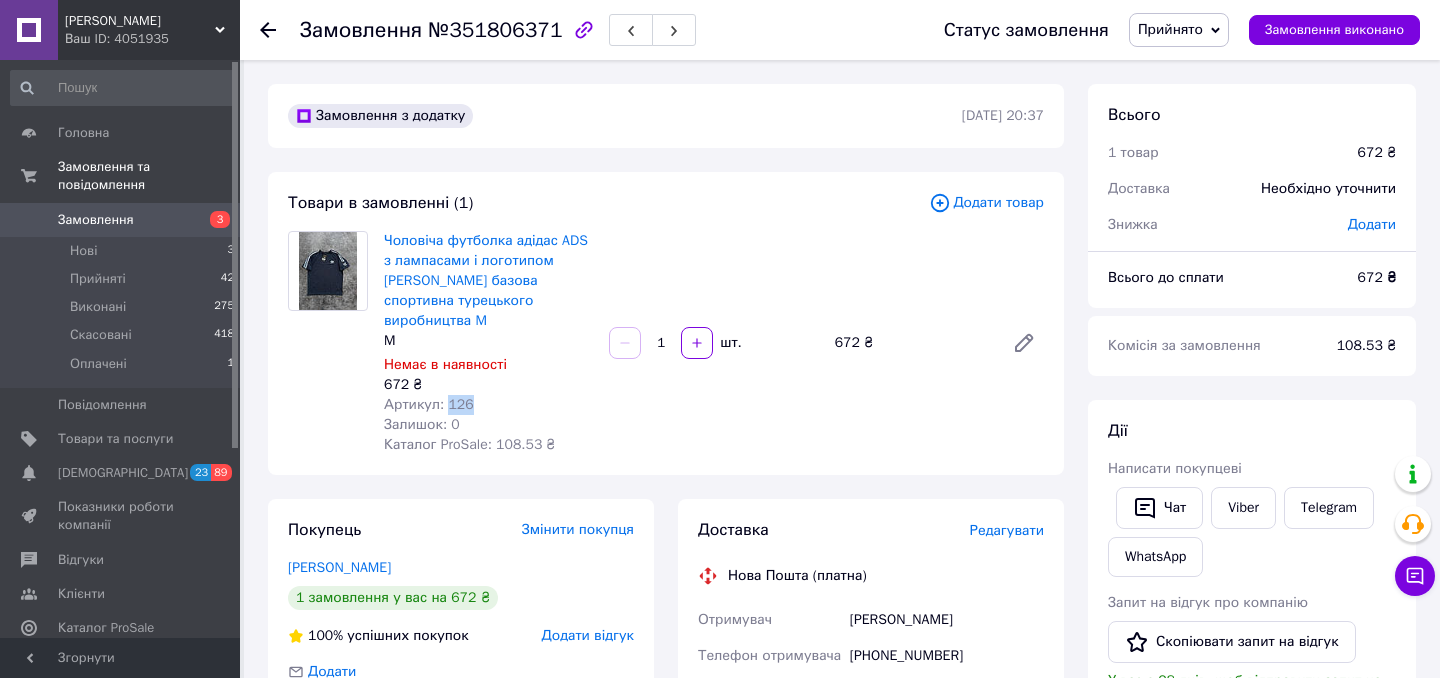 click on "Артикул: 126" at bounding box center (429, 404) 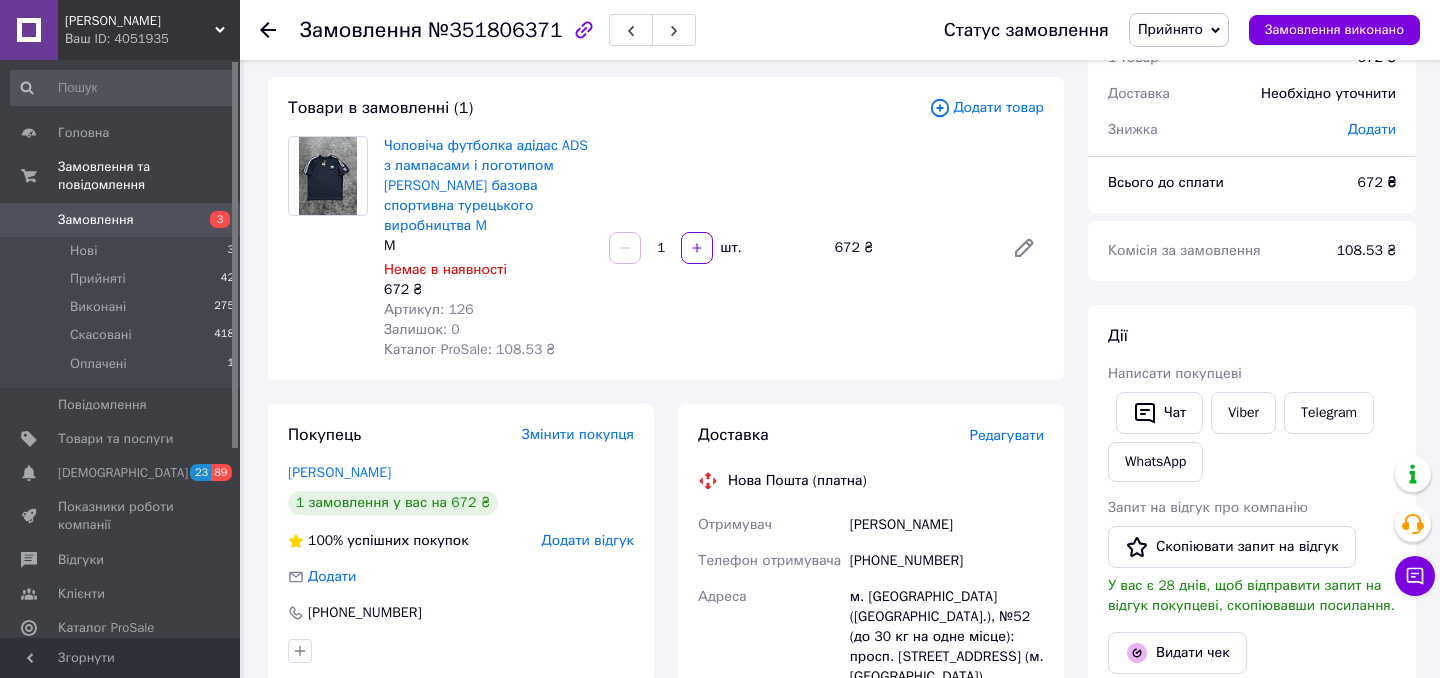 click on "Мацюк Оксана" at bounding box center (947, 525) 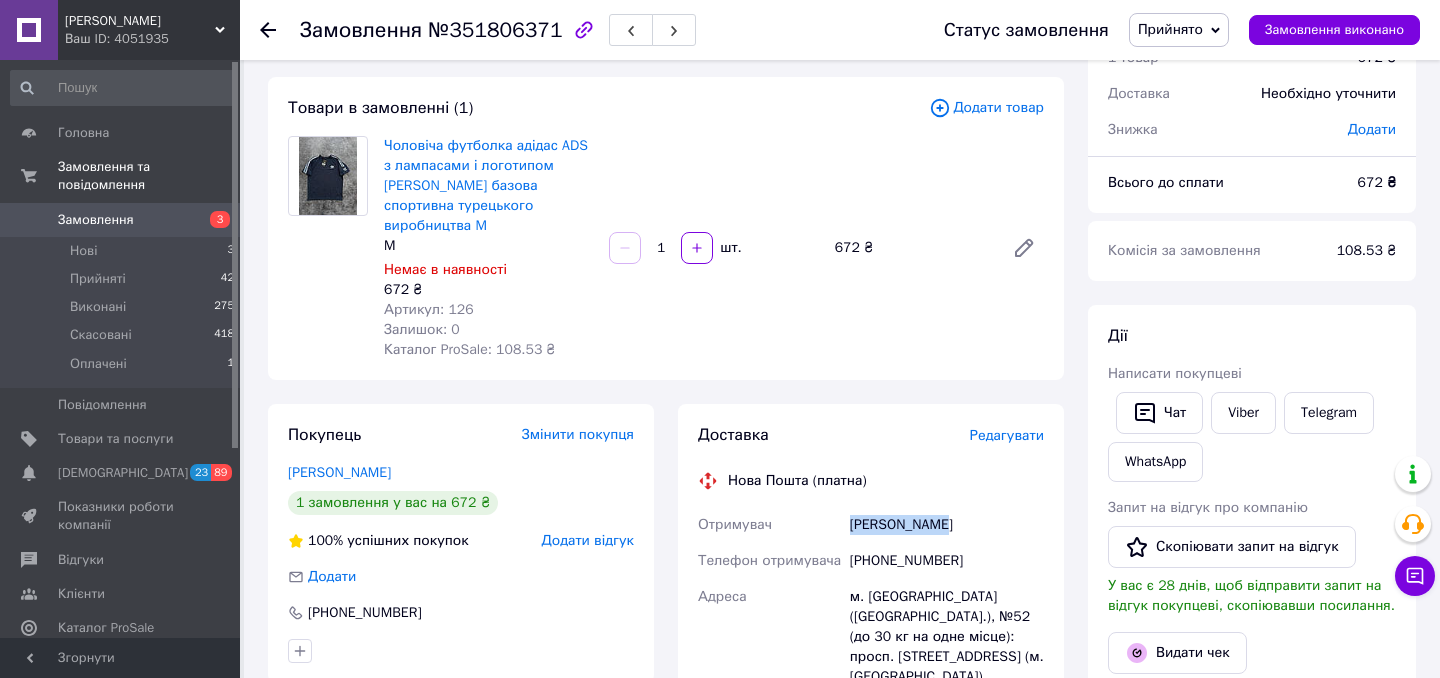 drag, startPoint x: 878, startPoint y: 507, endPoint x: 935, endPoint y: 507, distance: 57 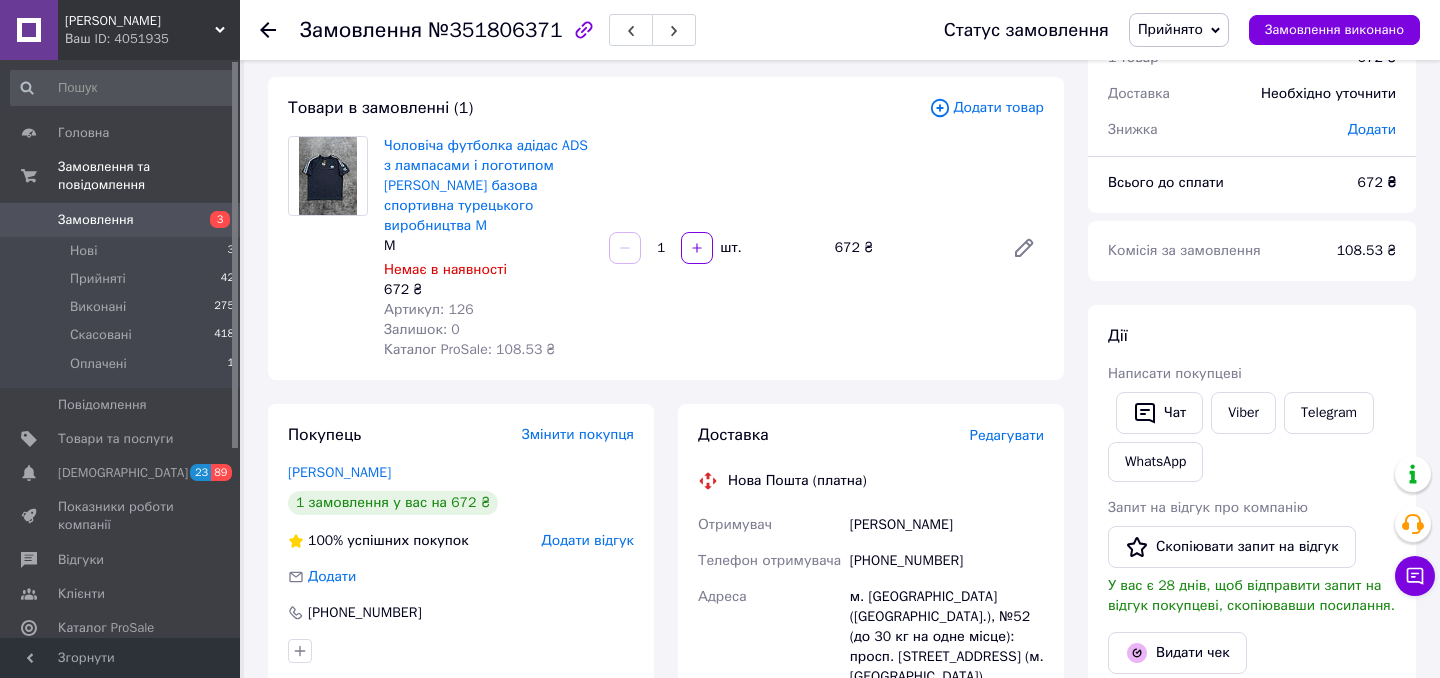 click on "+380963926928" at bounding box center (947, 561) 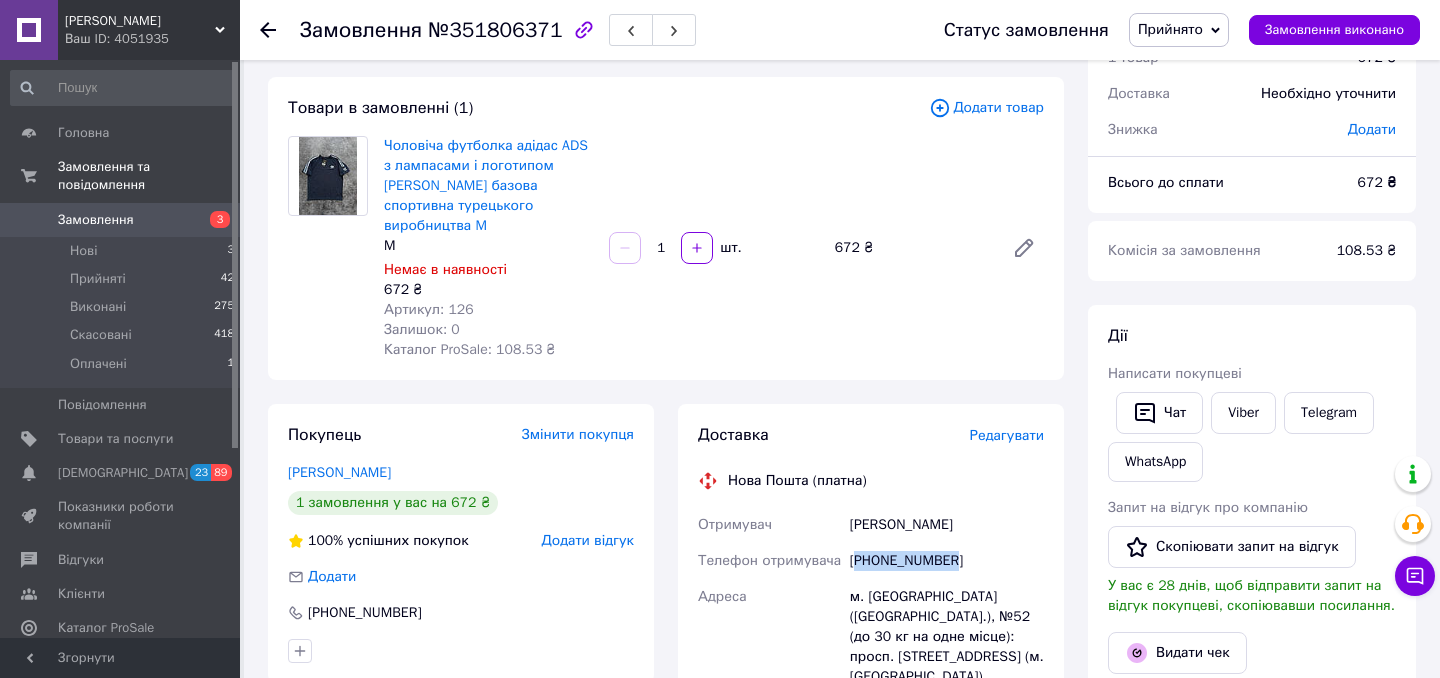 click on "+380963926928" at bounding box center (947, 561) 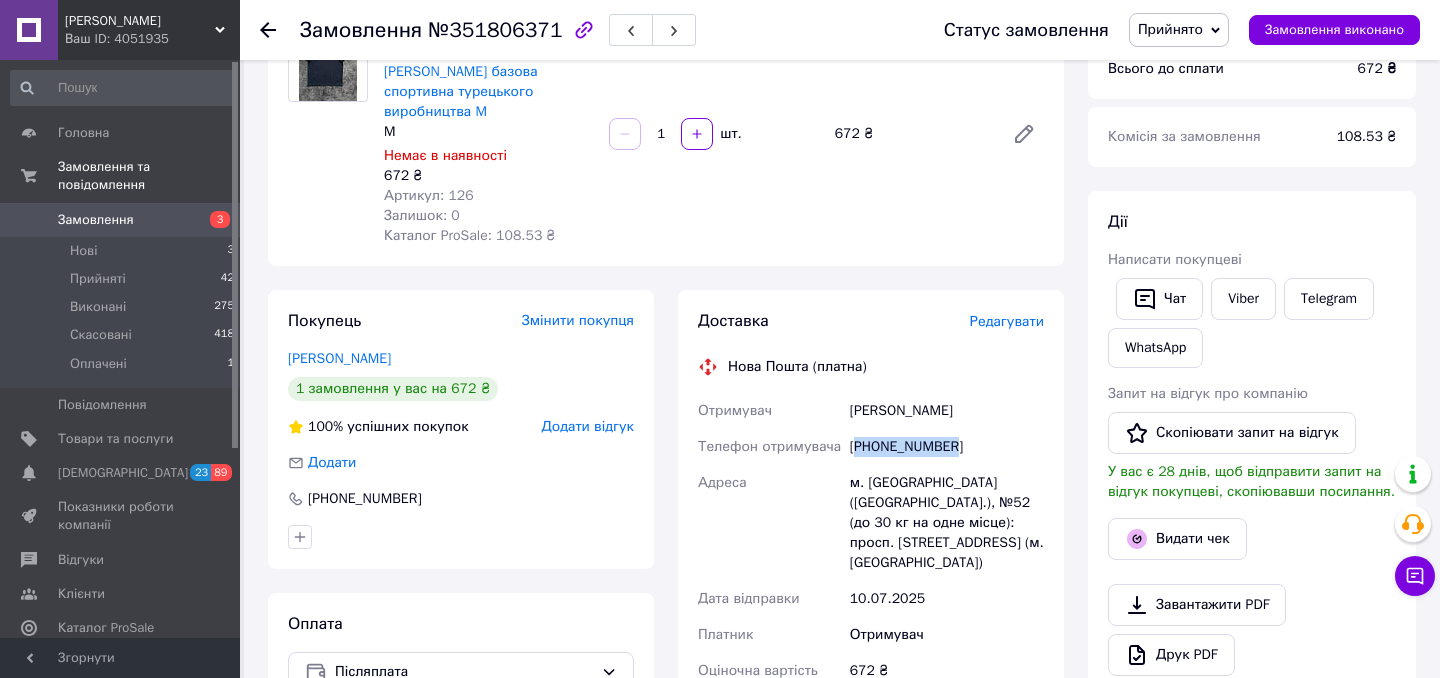 scroll, scrollTop: 233, scrollLeft: 0, axis: vertical 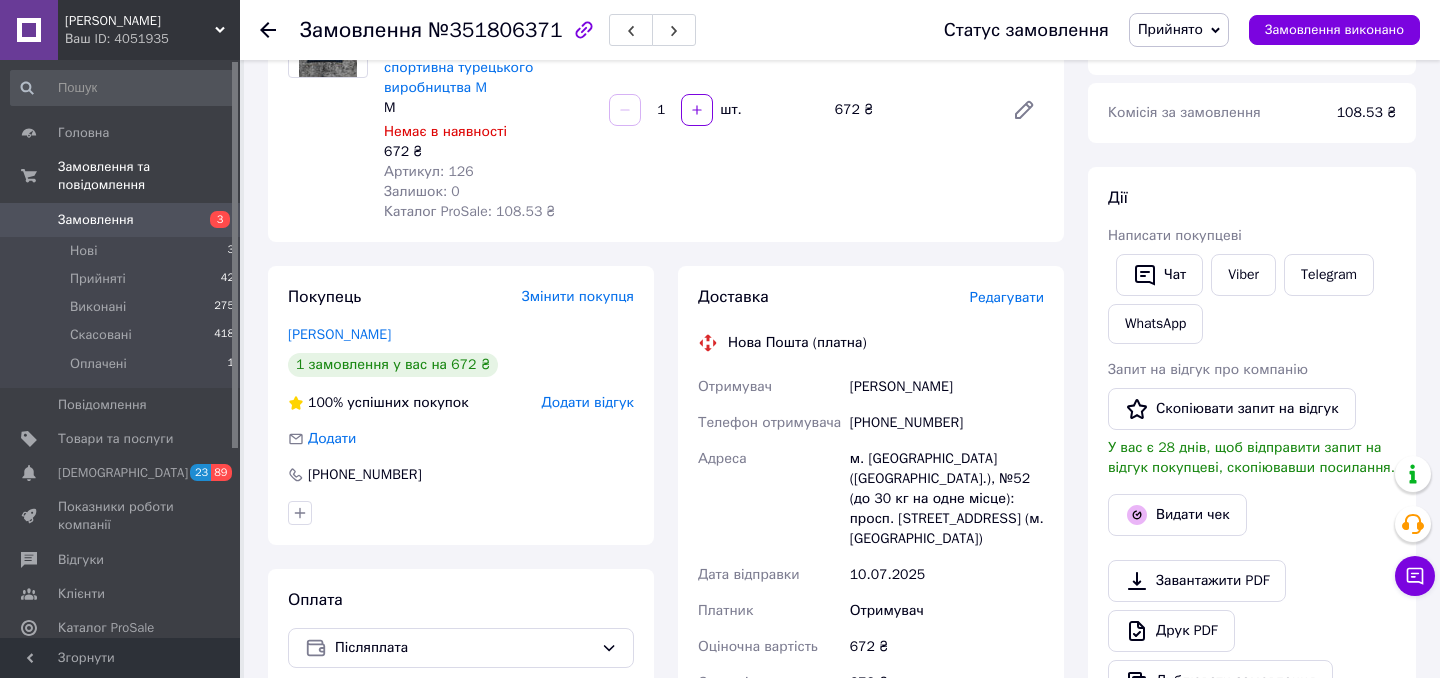click on "м. Київ (Київська обл.), №52 (до 30 кг на одне місце): просп. М.Бажана, 3 (м. Харківська)" at bounding box center [947, 499] 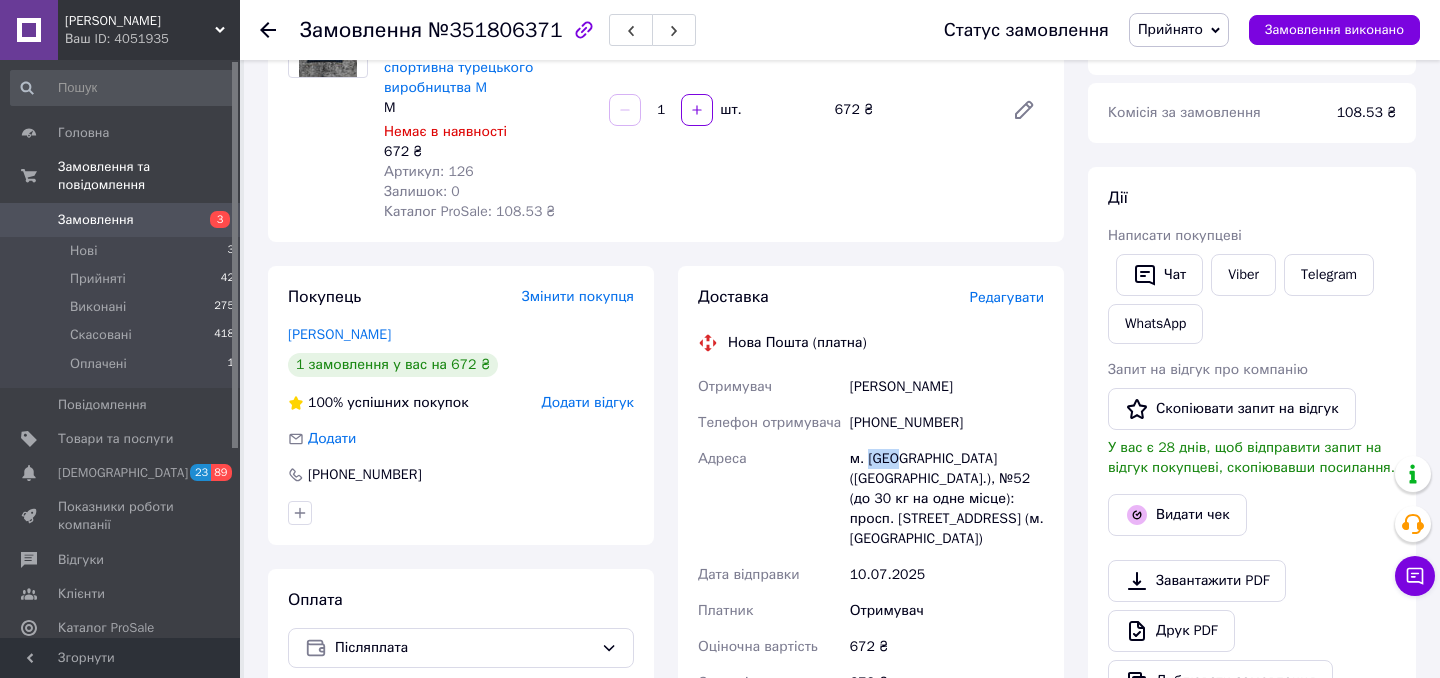 click on "м. Київ (Київська обл.), №52 (до 30 кг на одне місце): просп. М.Бажана, 3 (м. Харківська)" at bounding box center [947, 499] 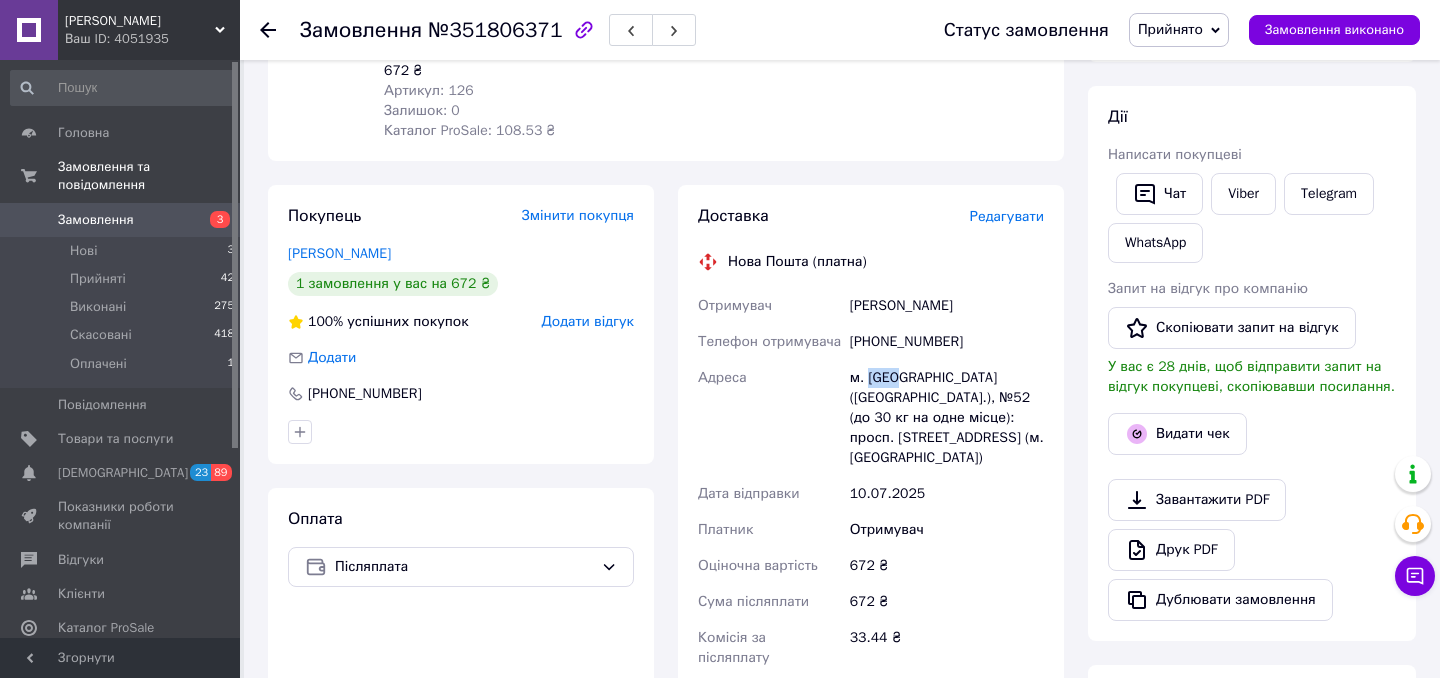 scroll, scrollTop: 332, scrollLeft: 0, axis: vertical 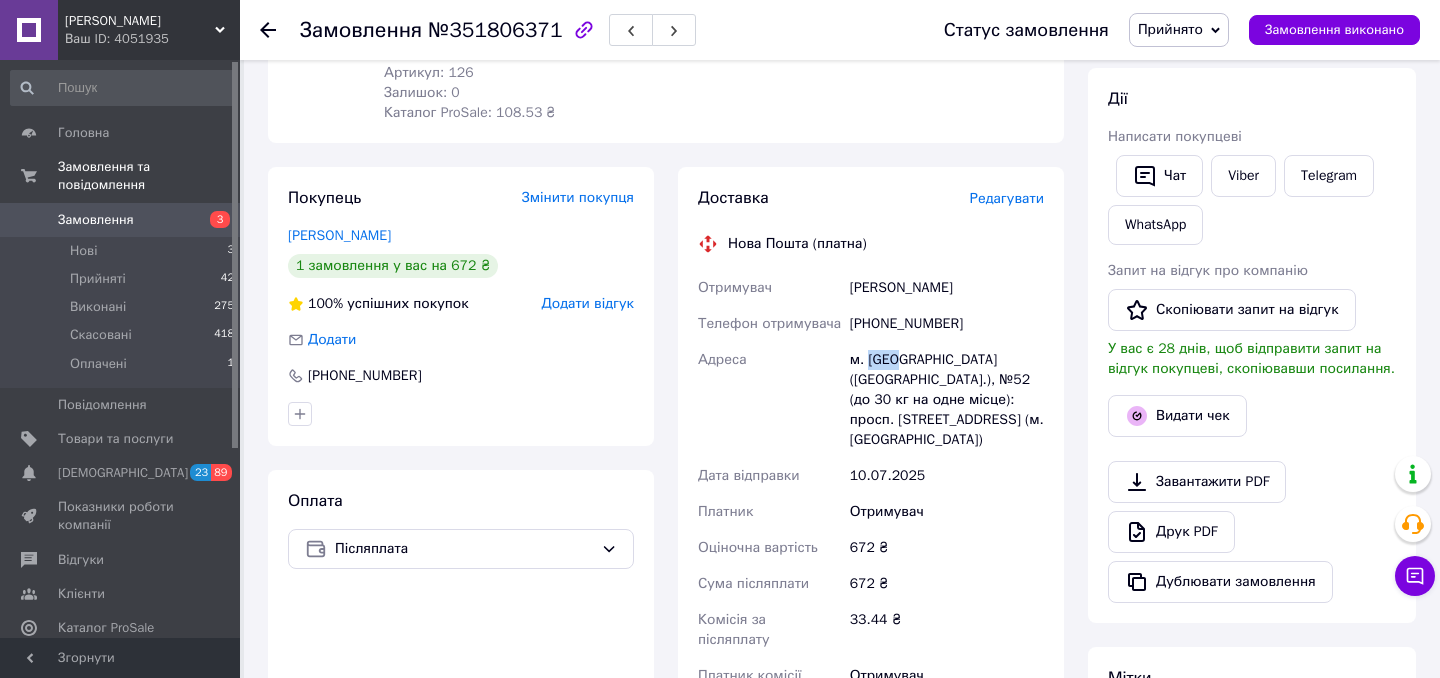 click on "Замовлення" at bounding box center [96, 220] 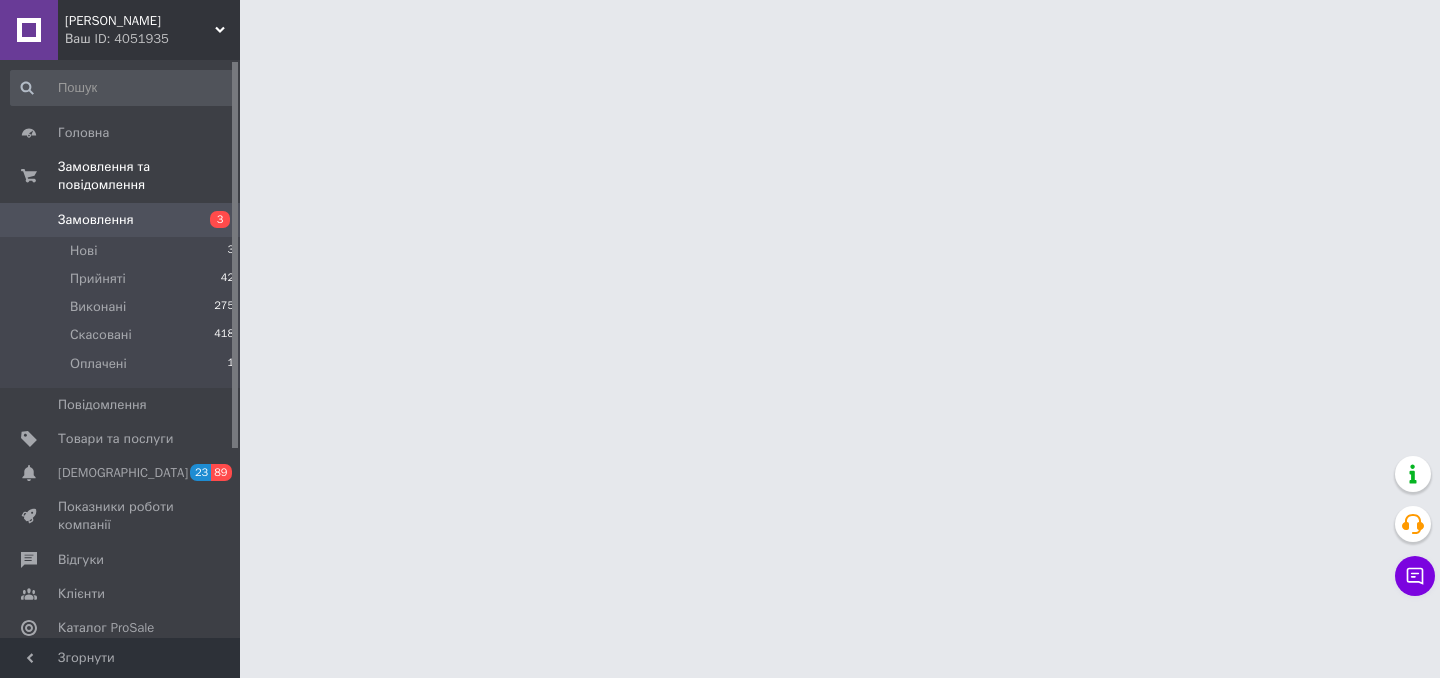 scroll, scrollTop: 0, scrollLeft: 0, axis: both 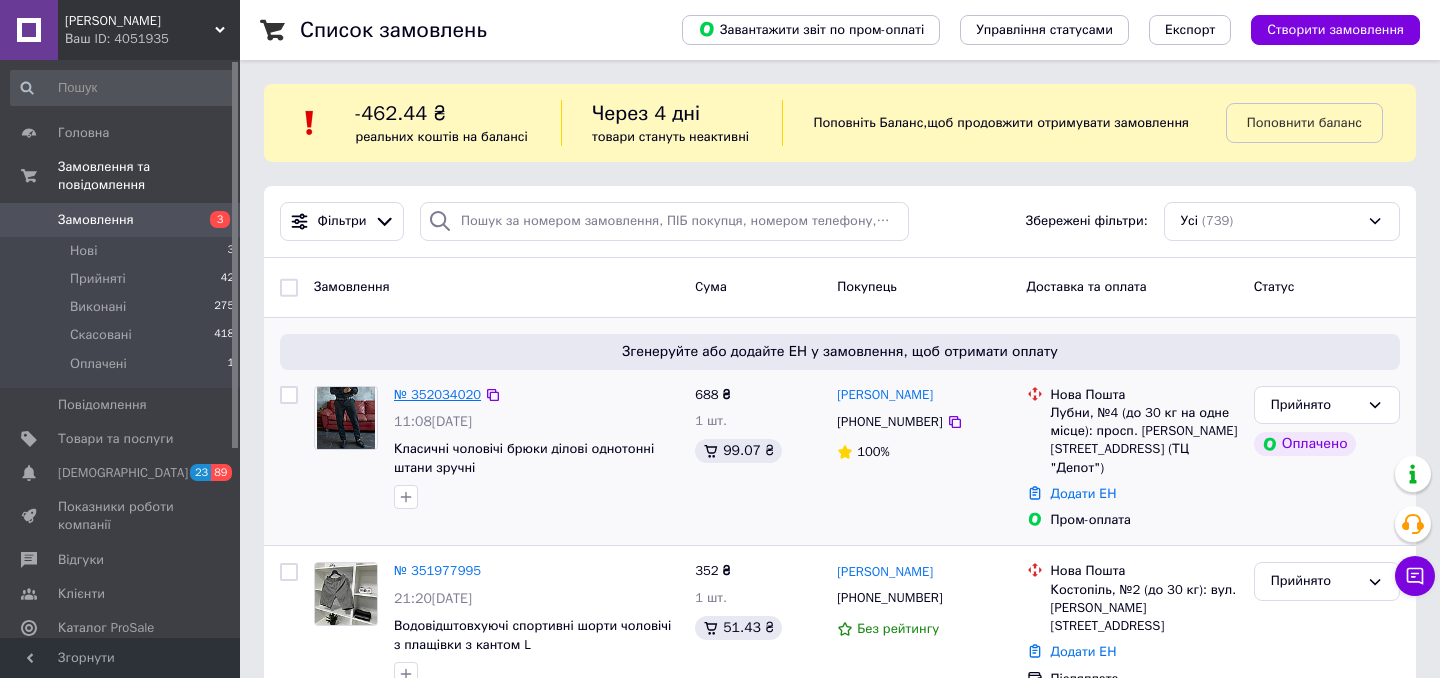 click on "№ 352034020" at bounding box center (437, 394) 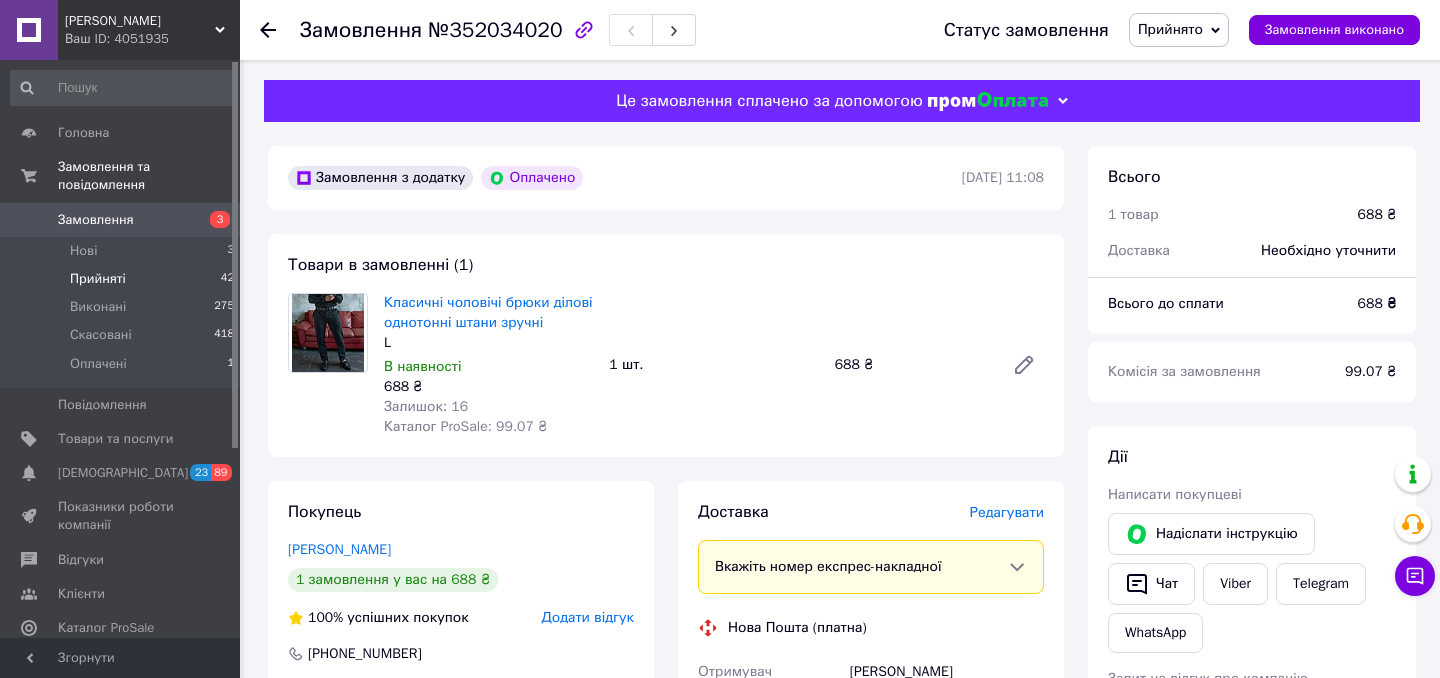 click on "Прийняті" at bounding box center (98, 279) 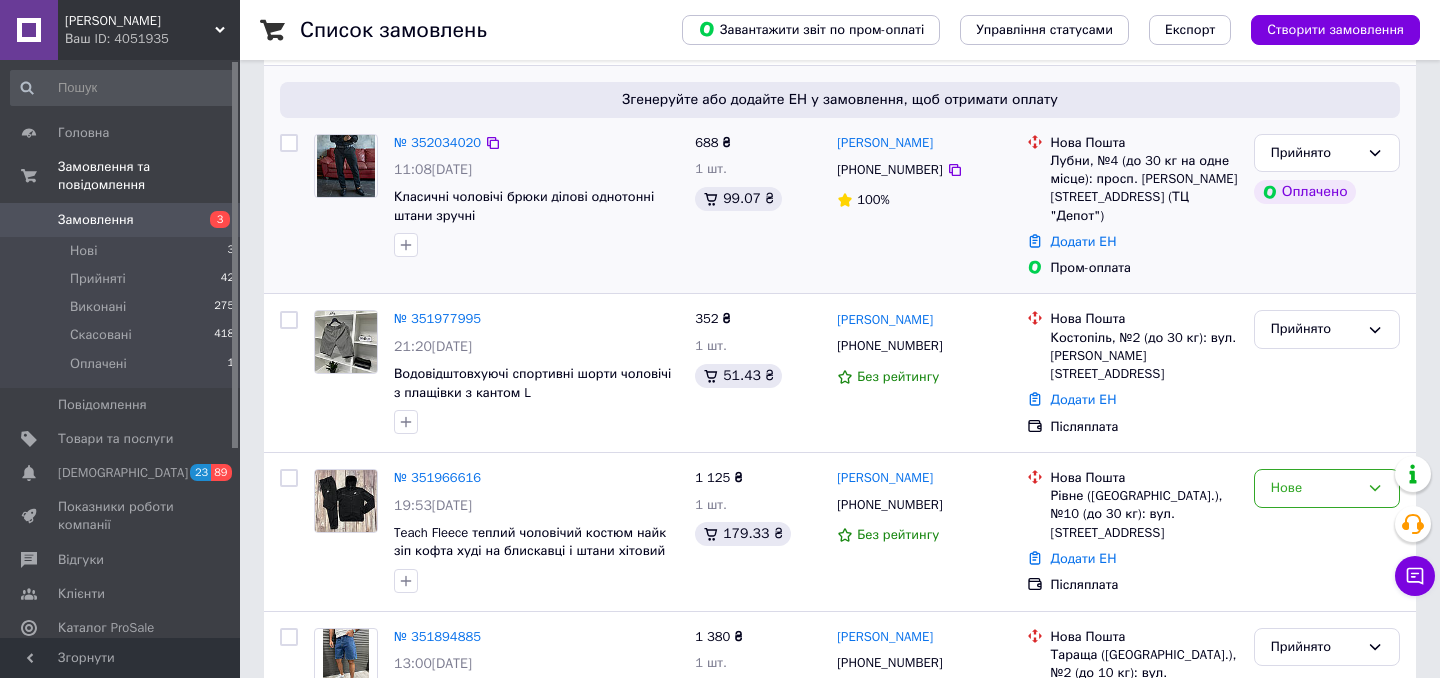 scroll, scrollTop: 265, scrollLeft: 0, axis: vertical 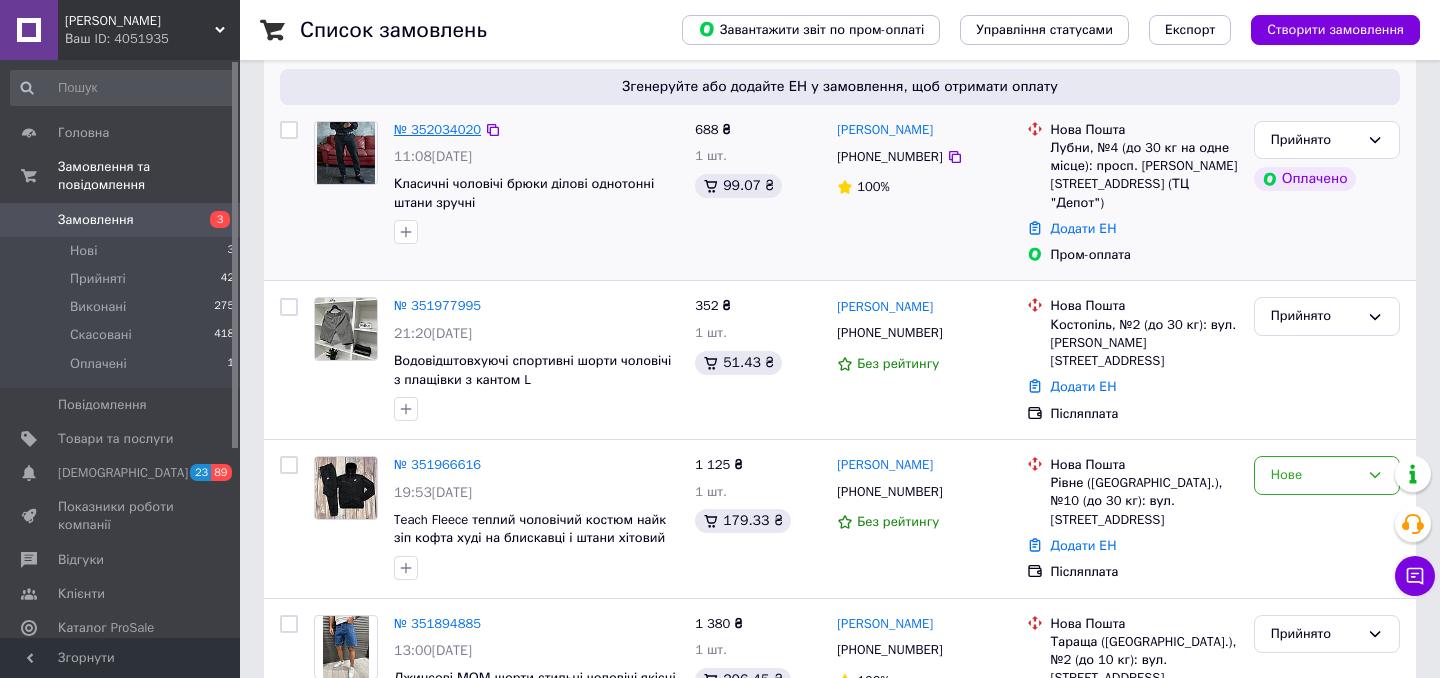 click on "№ 352034020" at bounding box center [437, 129] 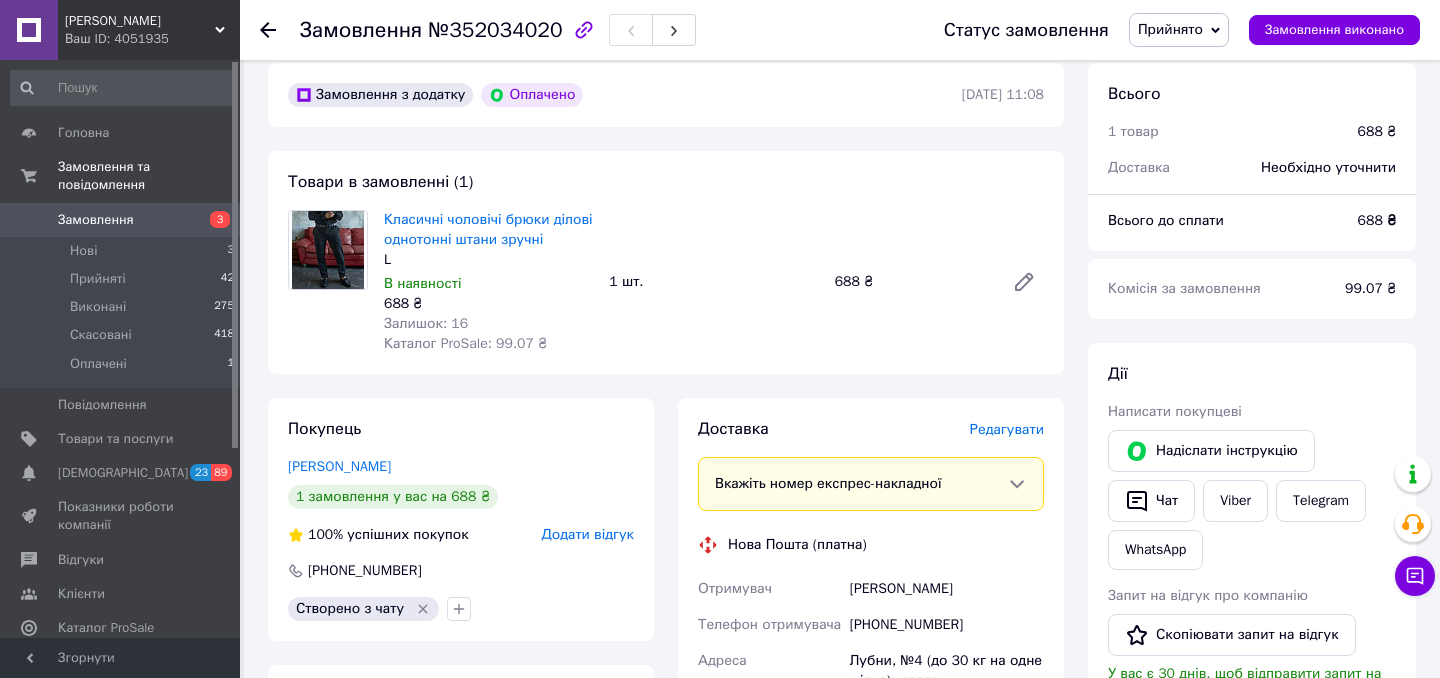 scroll, scrollTop: 108, scrollLeft: 0, axis: vertical 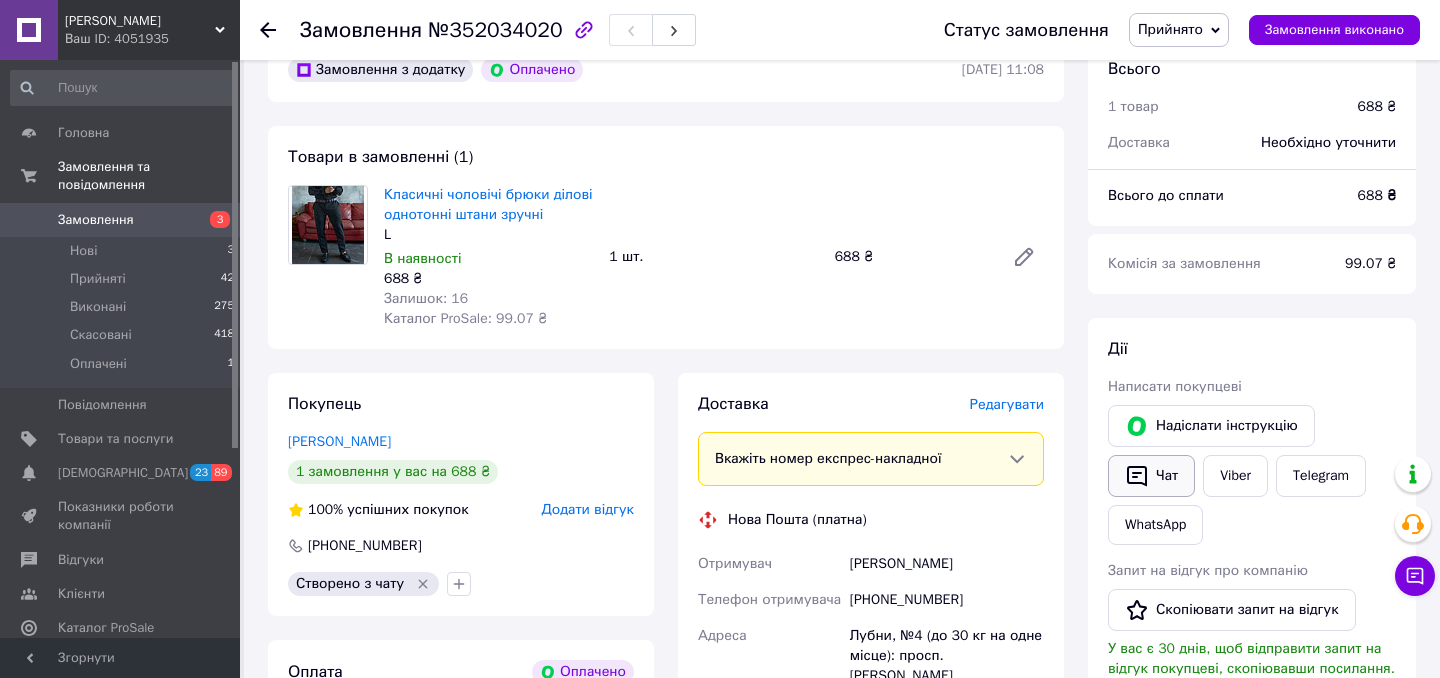 click on "Чат" at bounding box center (1151, 476) 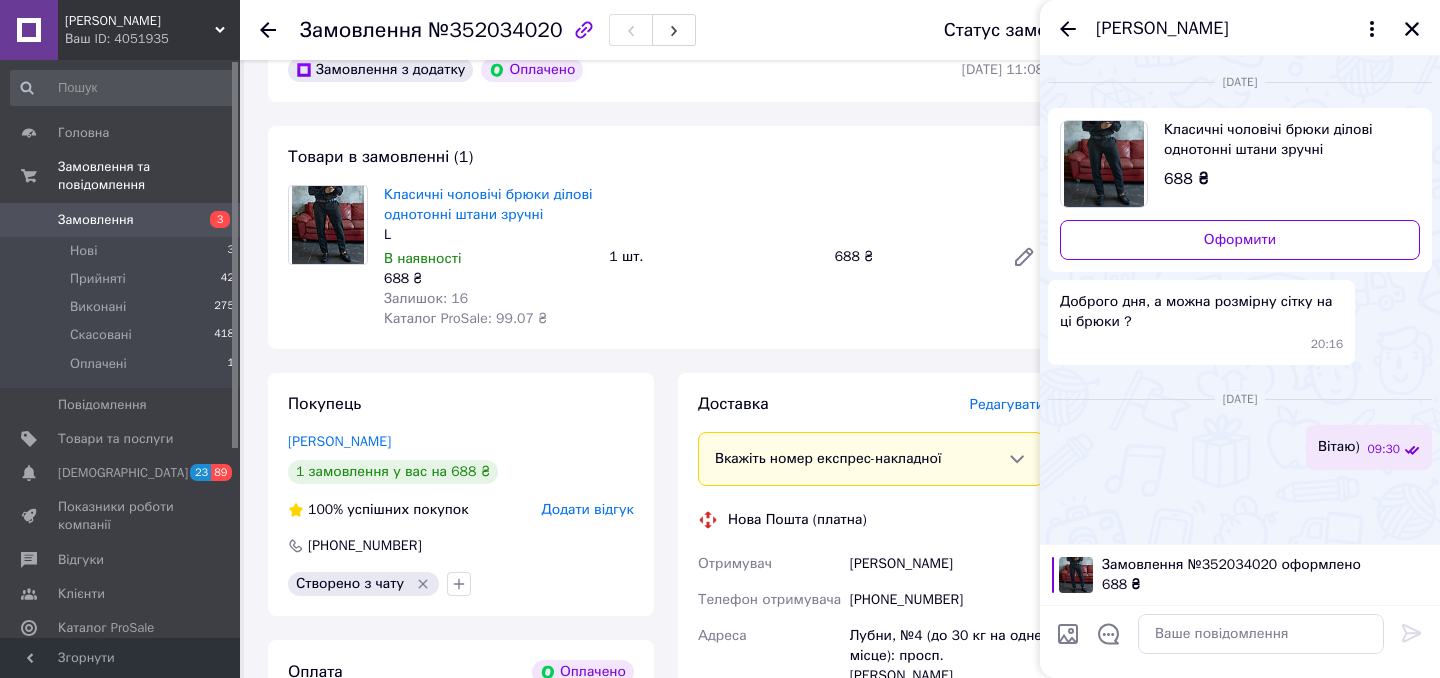scroll, scrollTop: 45, scrollLeft: 0, axis: vertical 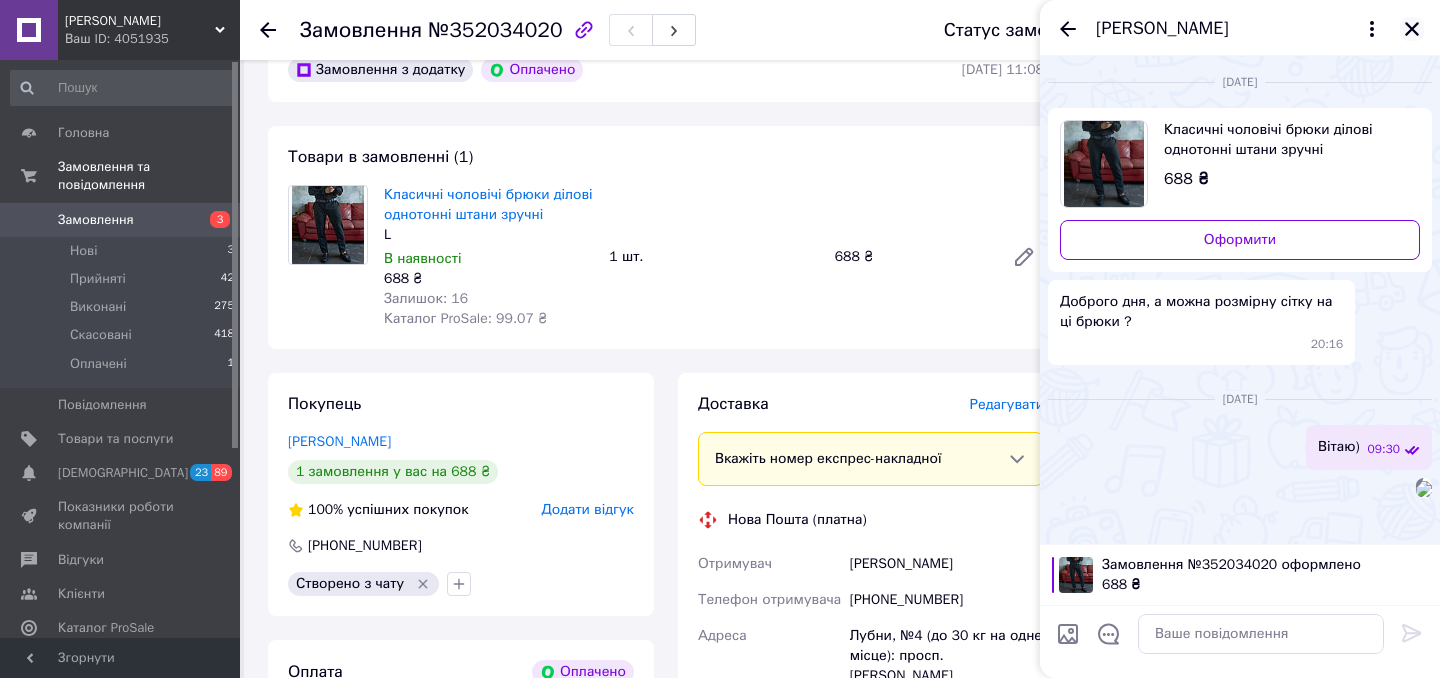 click 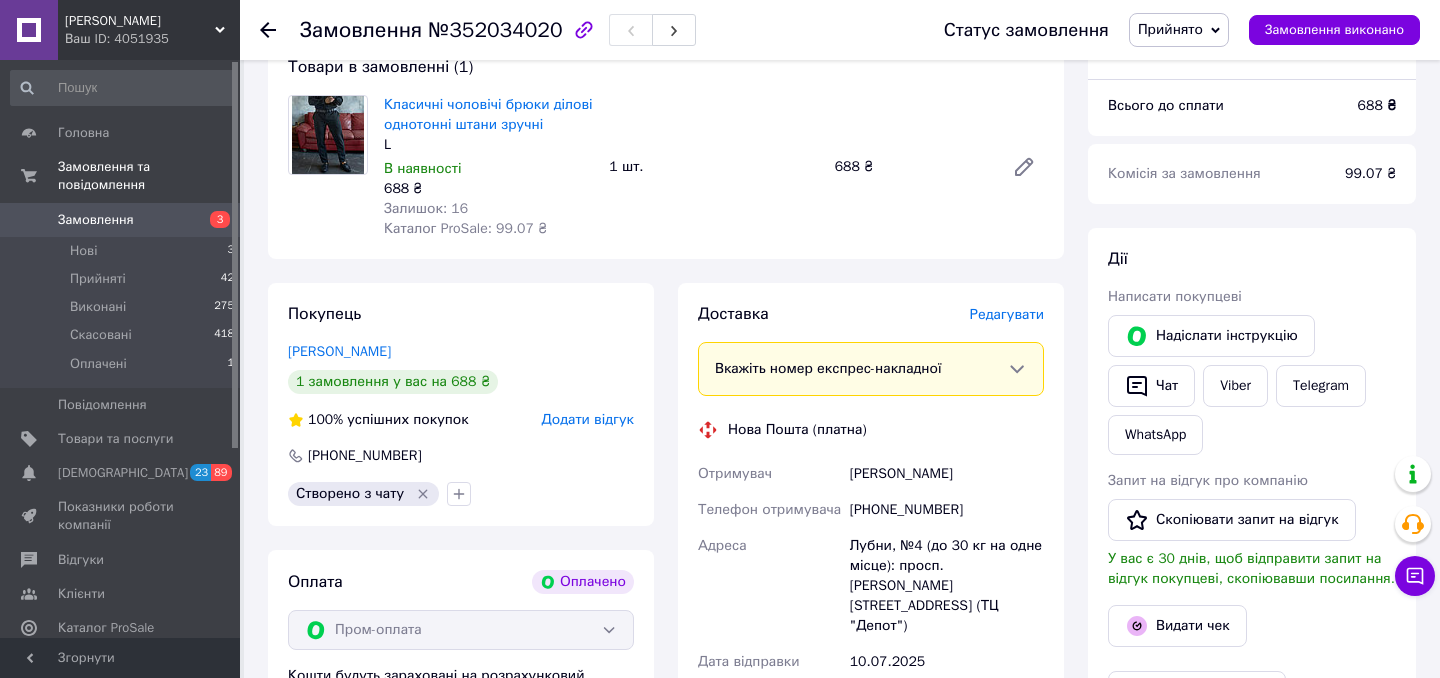 scroll, scrollTop: 333, scrollLeft: 0, axis: vertical 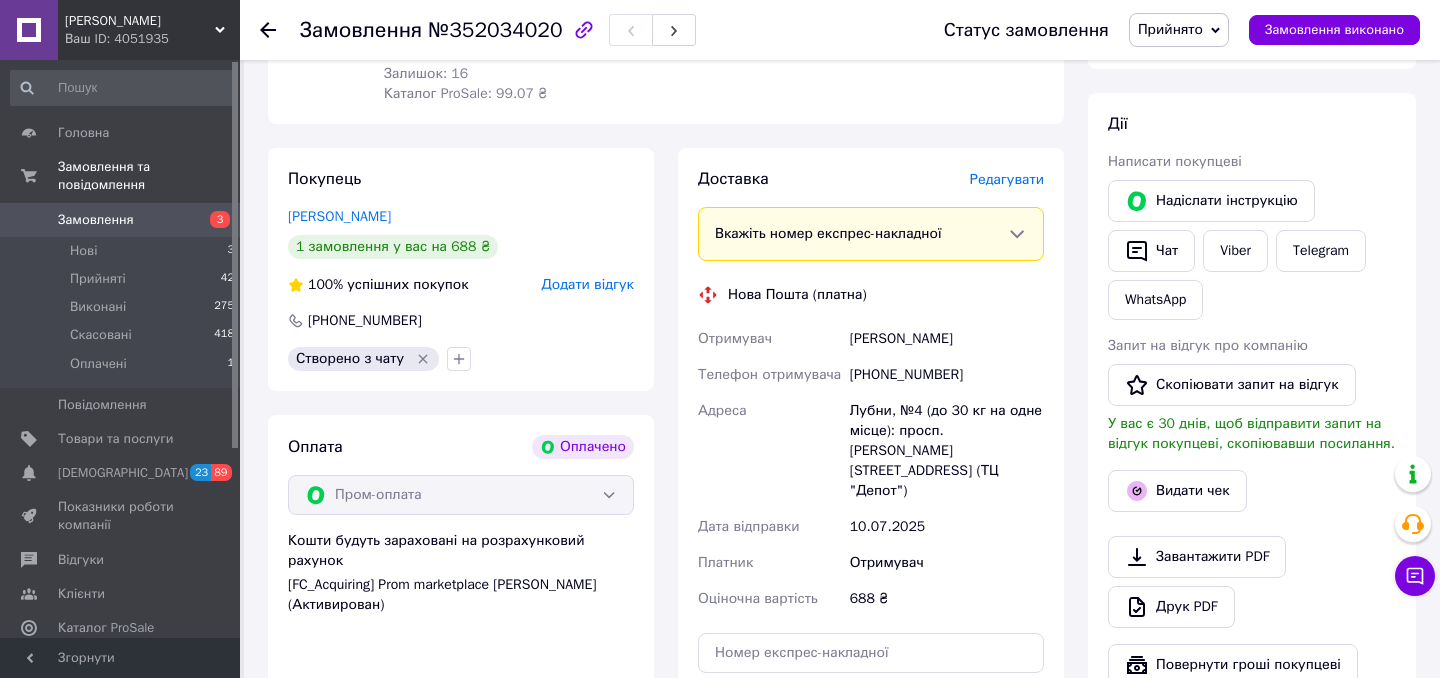 click on "Зосенко Руся" at bounding box center (947, 339) 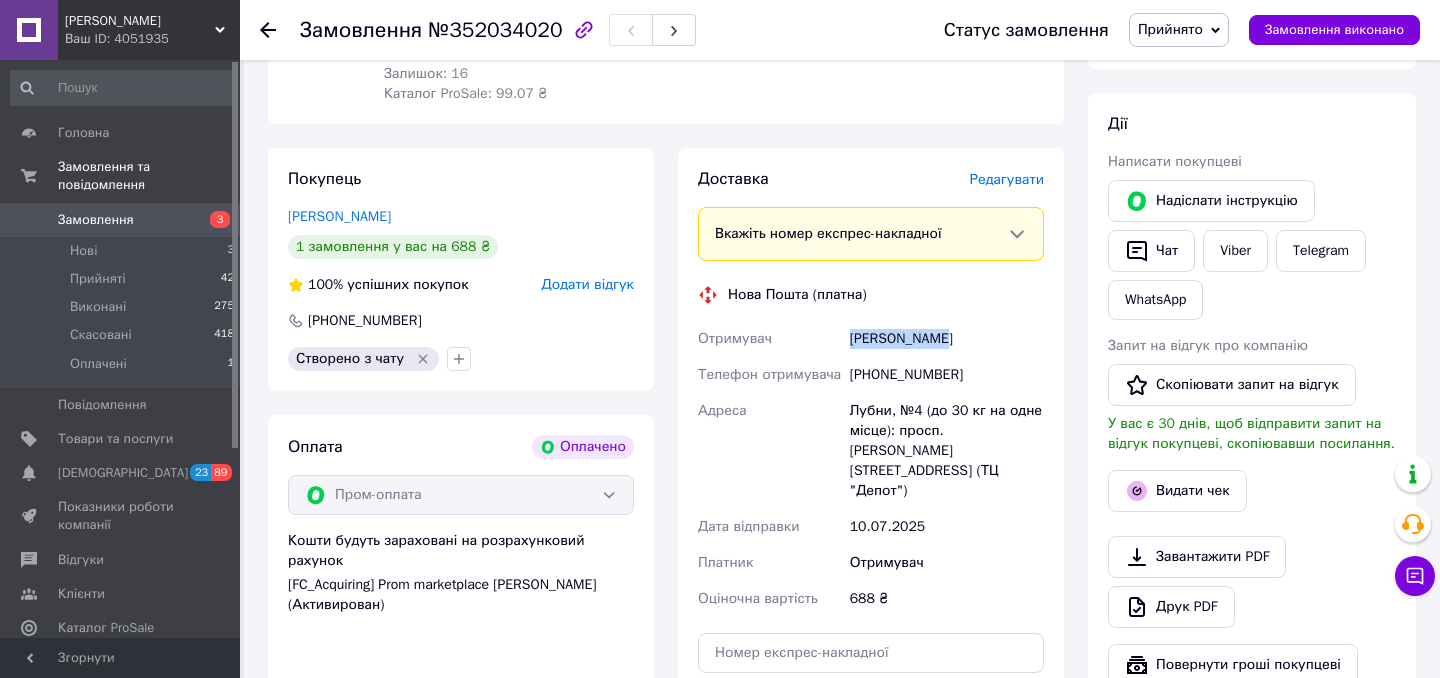 drag, startPoint x: 854, startPoint y: 338, endPoint x: 943, endPoint y: 338, distance: 89 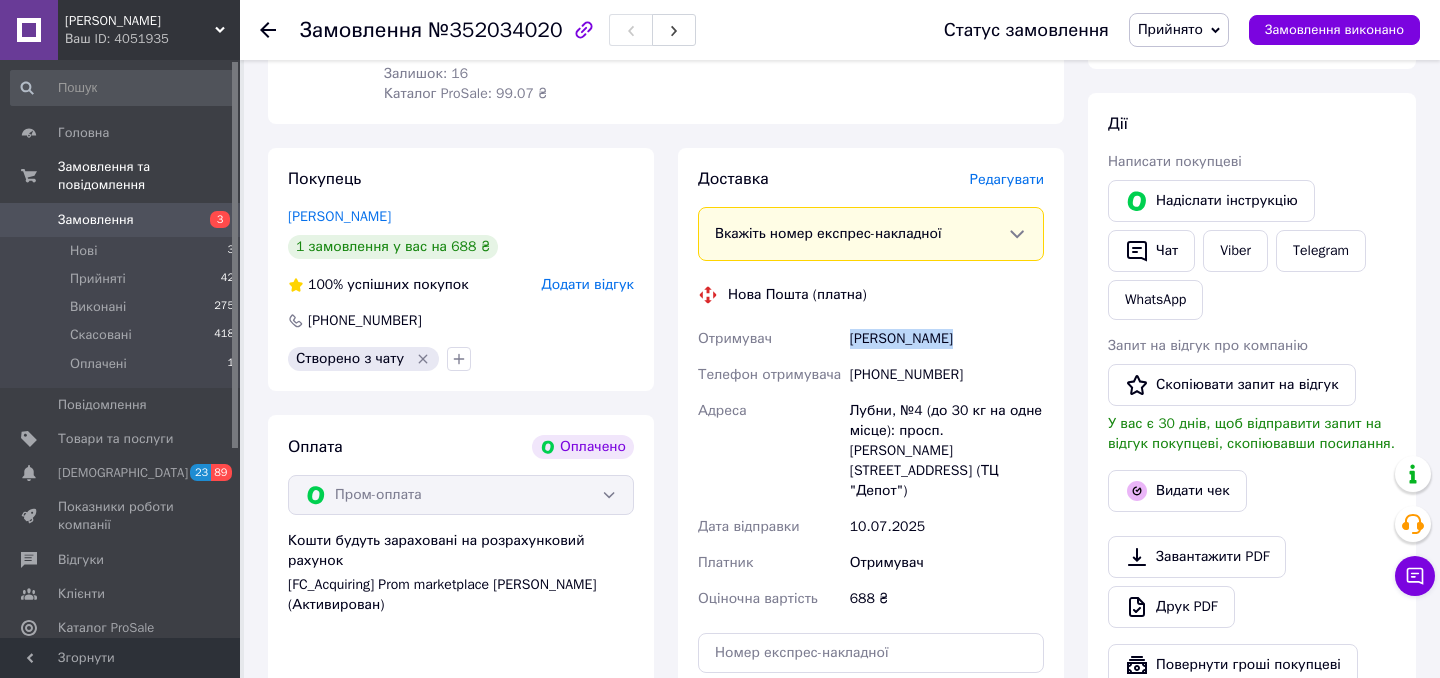 copy on "Зосенко Руся" 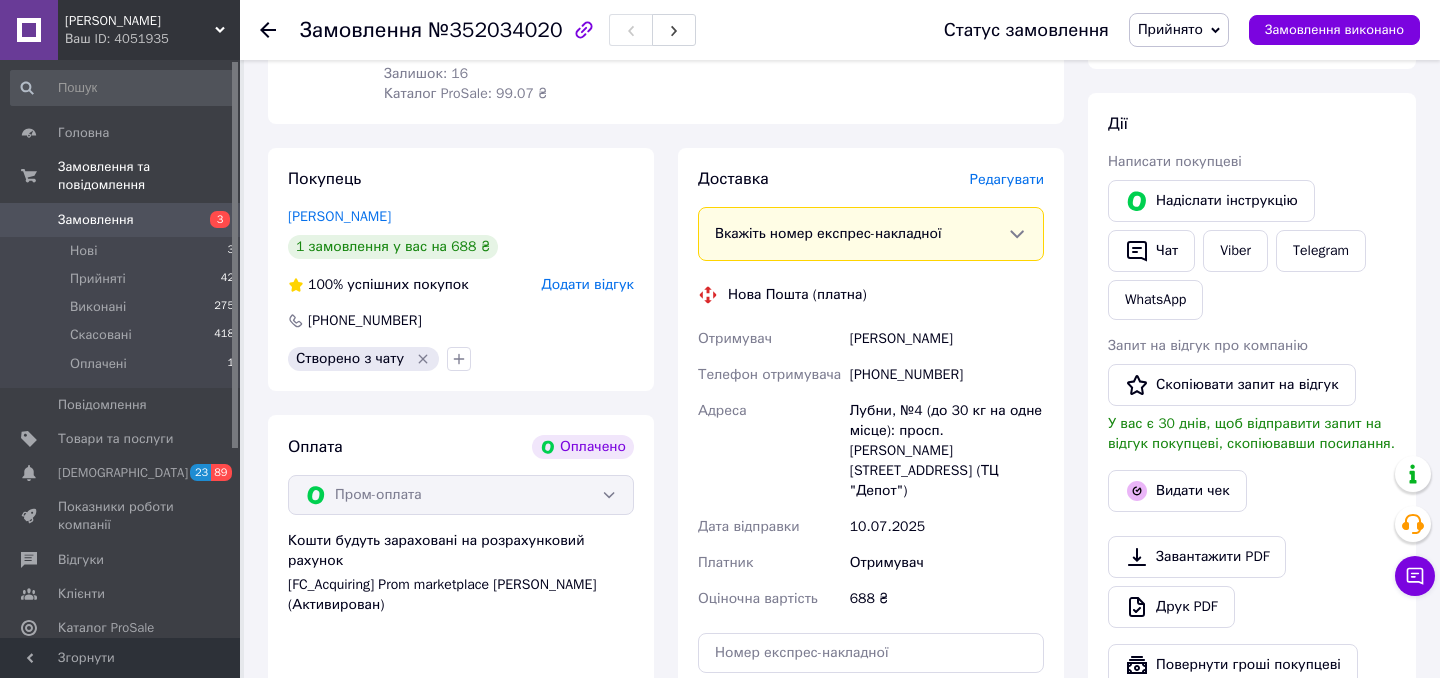 click on "+380990362741" at bounding box center [947, 375] 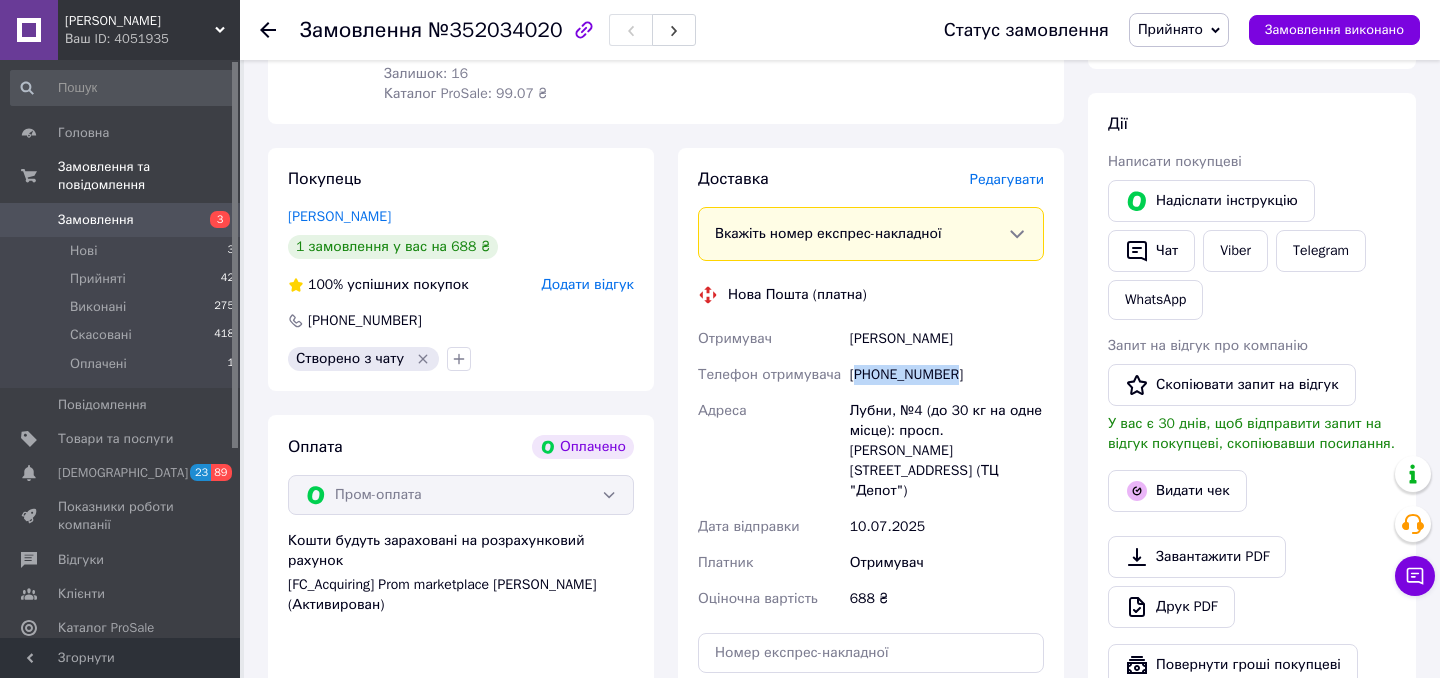 click on "+380990362741" at bounding box center (947, 375) 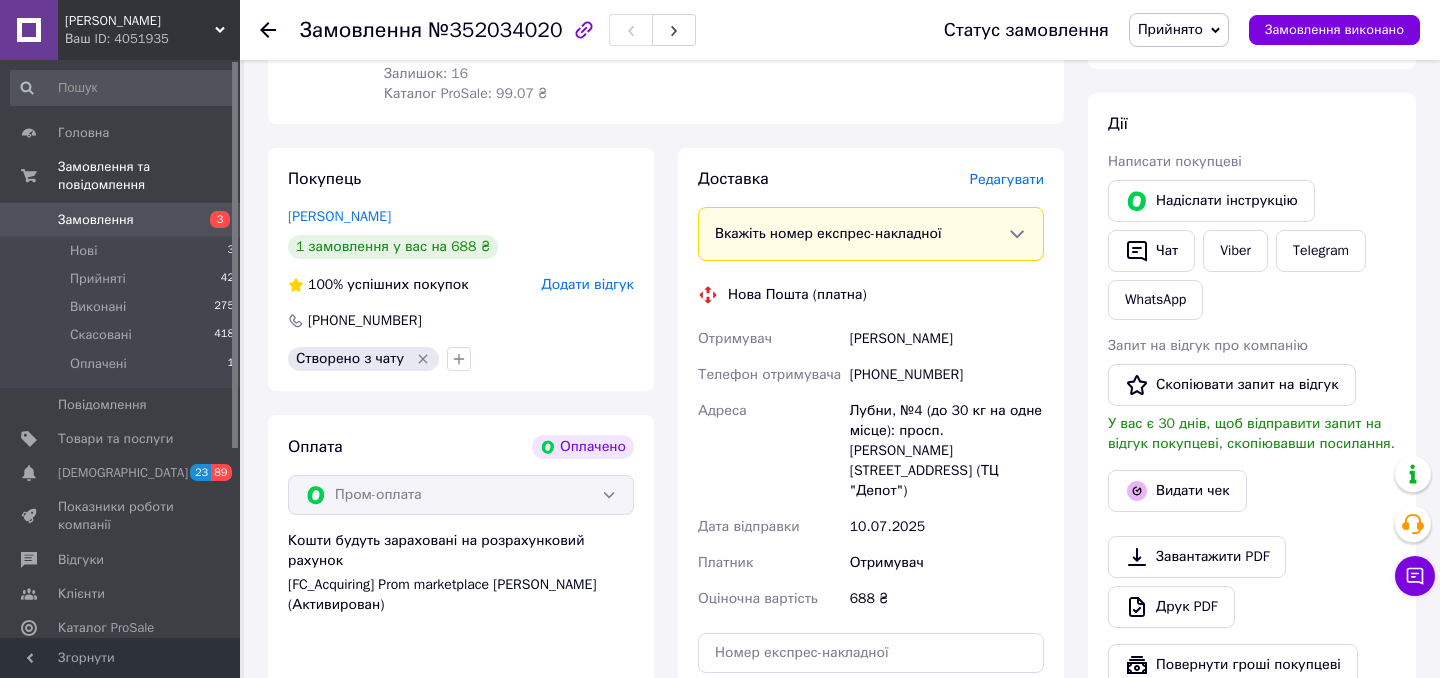 click on "Лубни, №4 (до 30 кг на одне місце): просп. Володимирський, 98 (ТЦ "Депот")" at bounding box center (947, 451) 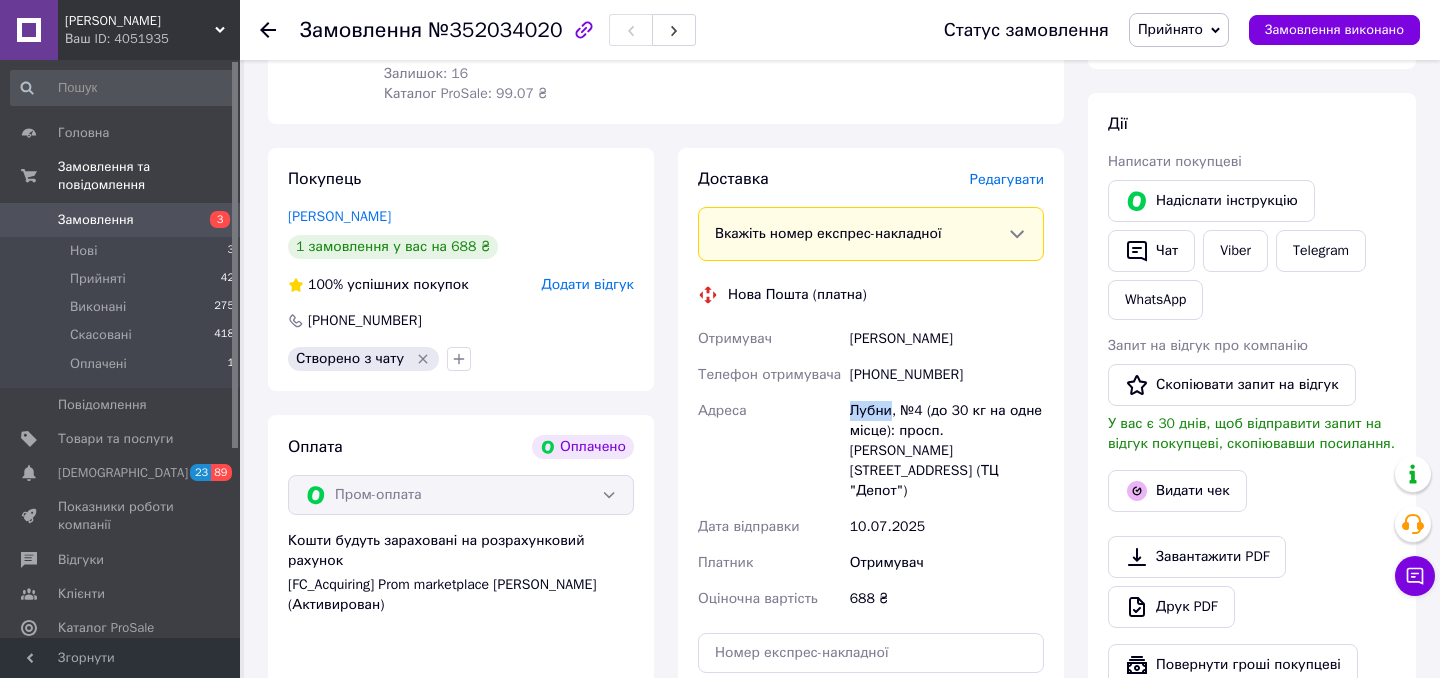 click on "Лубни, №4 (до 30 кг на одне місце): просп. Володимирський, 98 (ТЦ "Депот")" at bounding box center [947, 451] 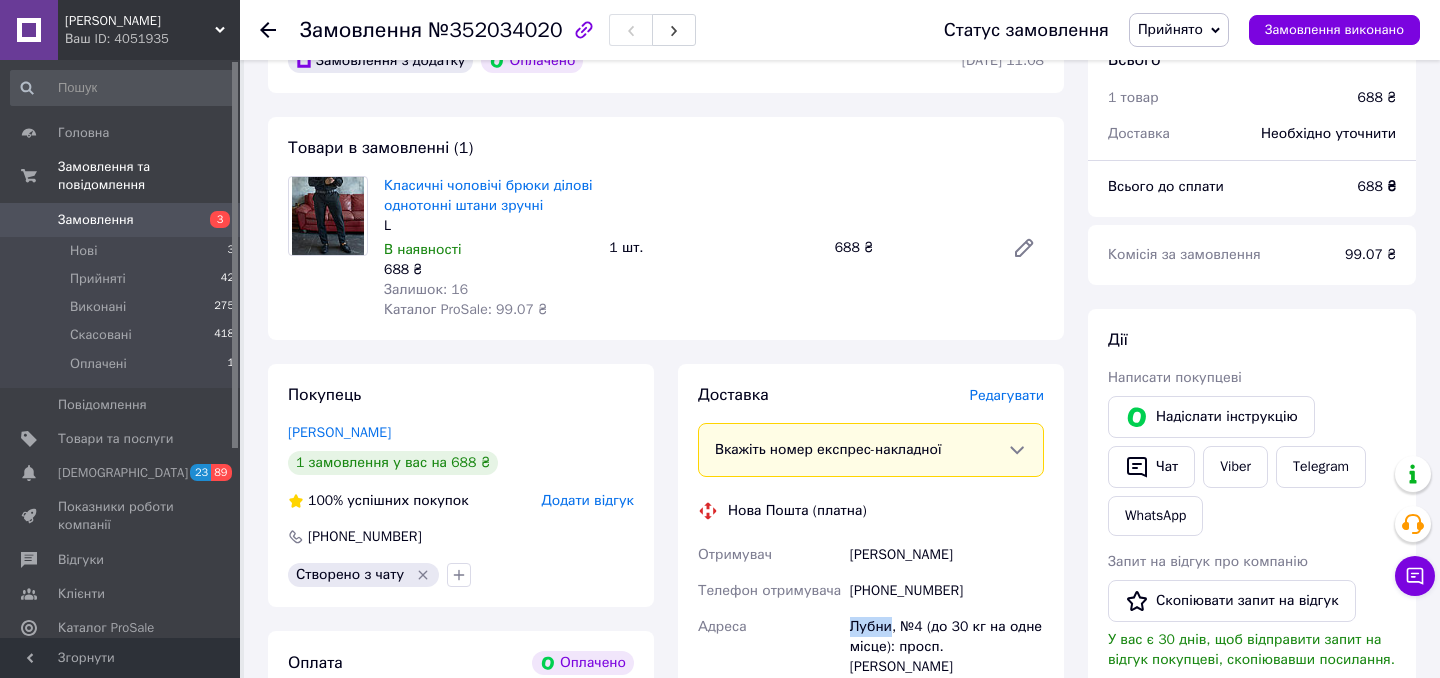 scroll, scrollTop: 121, scrollLeft: 0, axis: vertical 